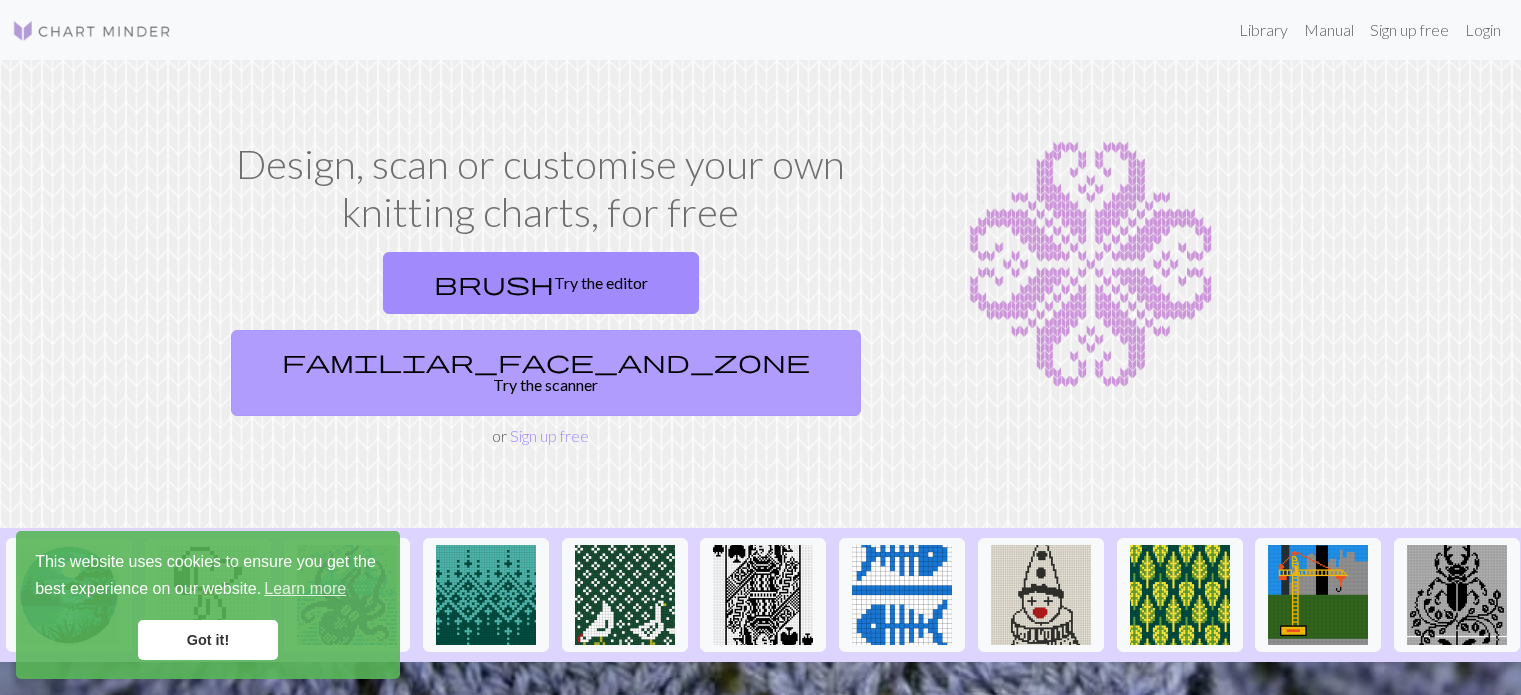 scroll, scrollTop: 0, scrollLeft: 0, axis: both 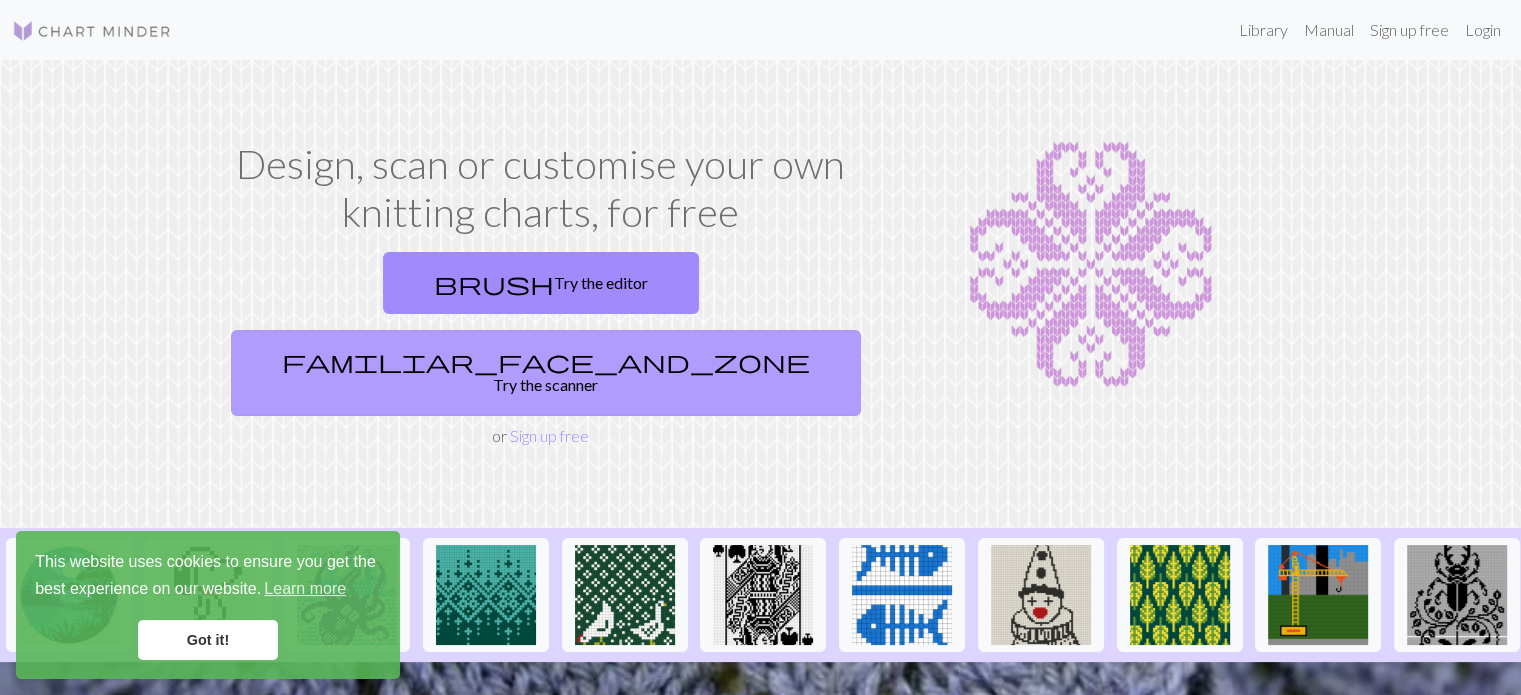 click on "familiar_face_and_zone" at bounding box center (546, 361) 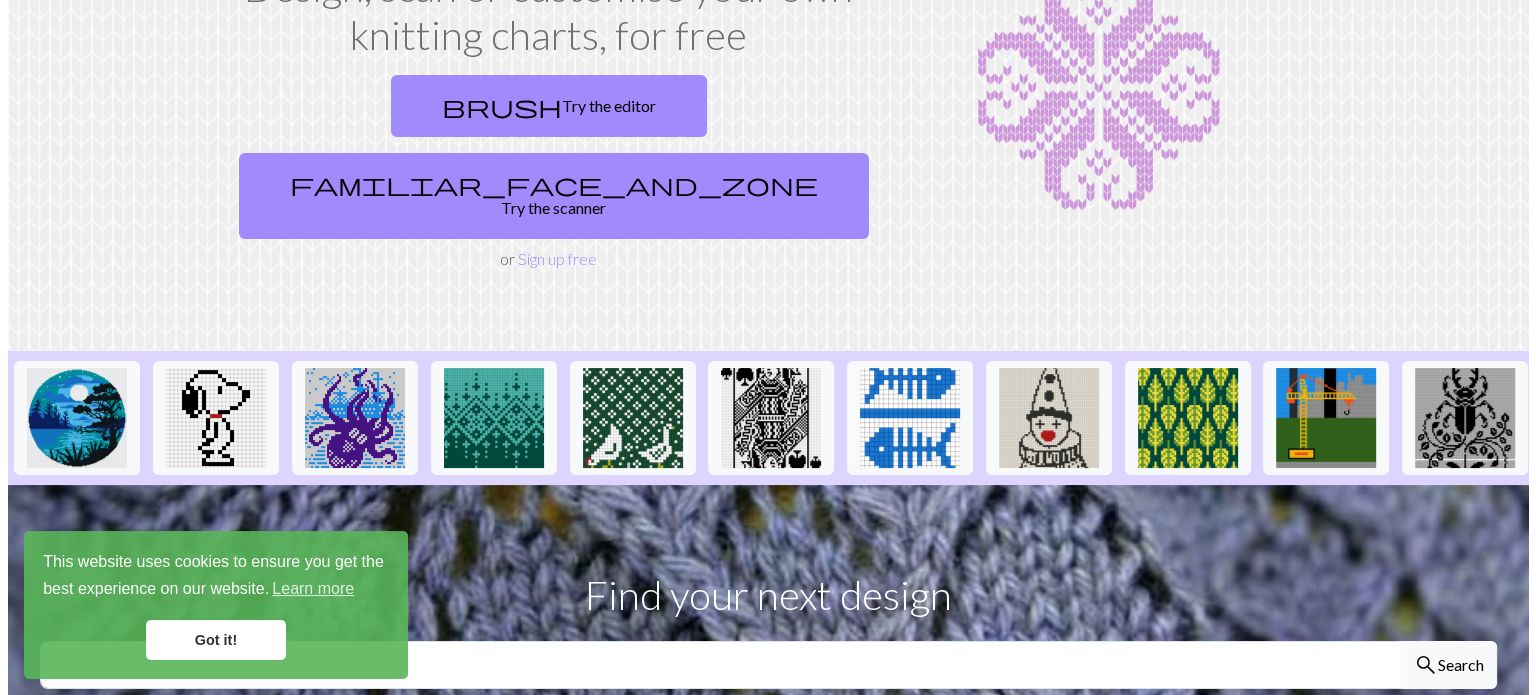 scroll, scrollTop: 0, scrollLeft: 0, axis: both 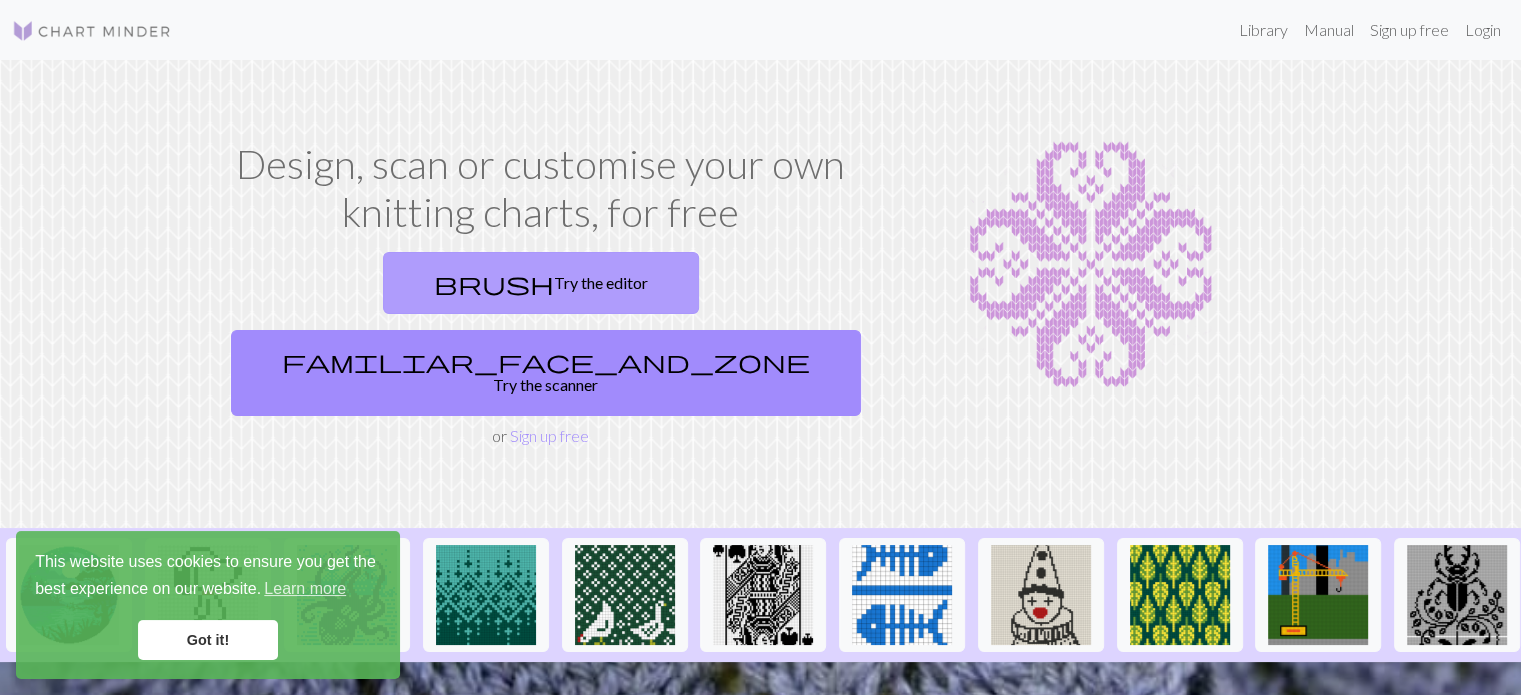 click on "brush  Try the editor" at bounding box center (541, 283) 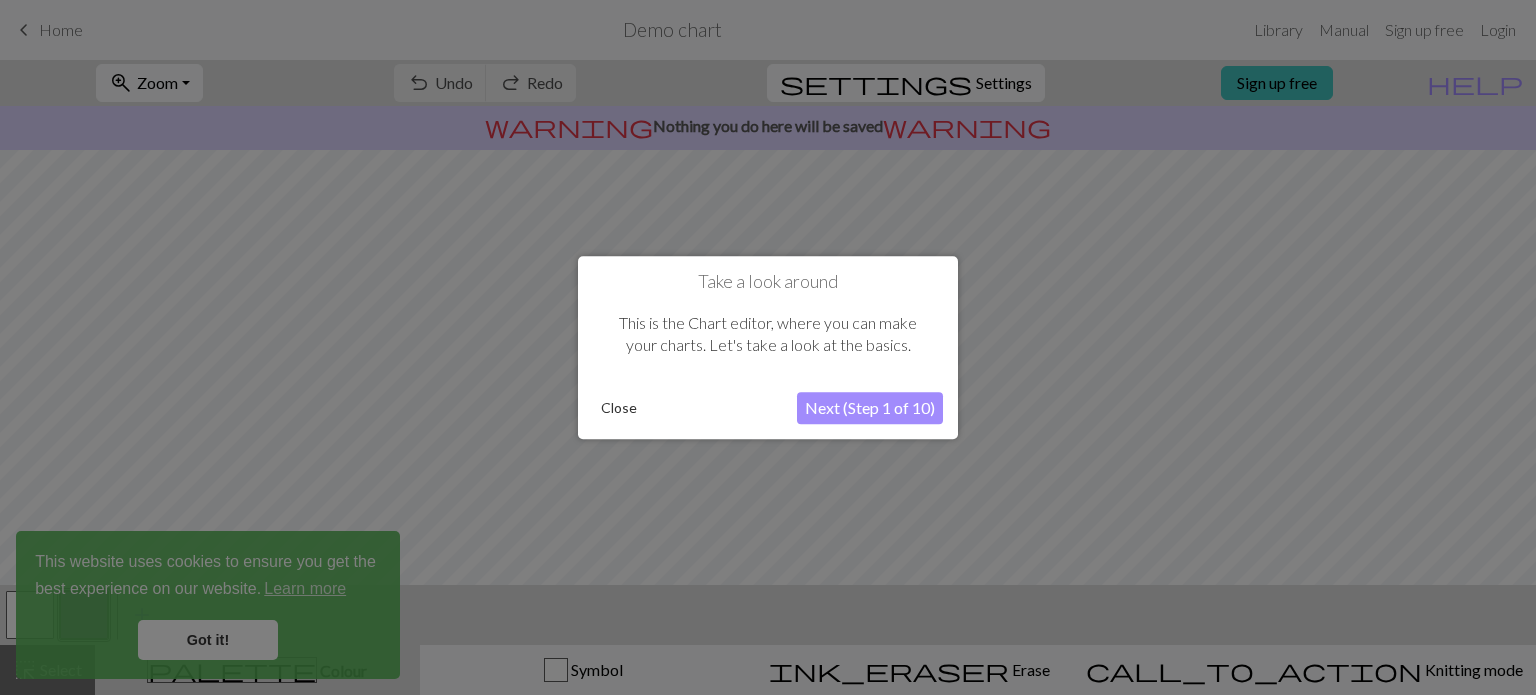 click on "Next (Step 1 of 10)" at bounding box center (870, 408) 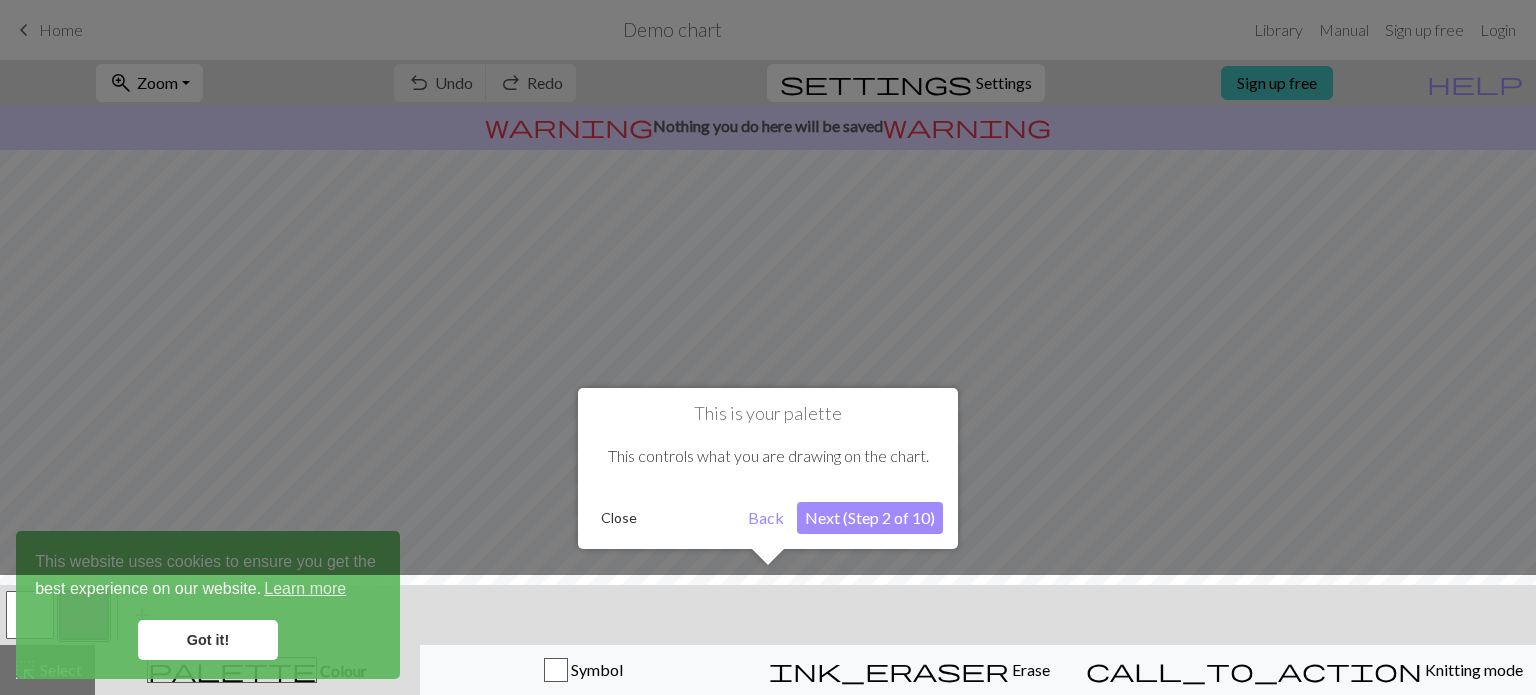 click on "Next (Step 2 of 10)" at bounding box center [870, 518] 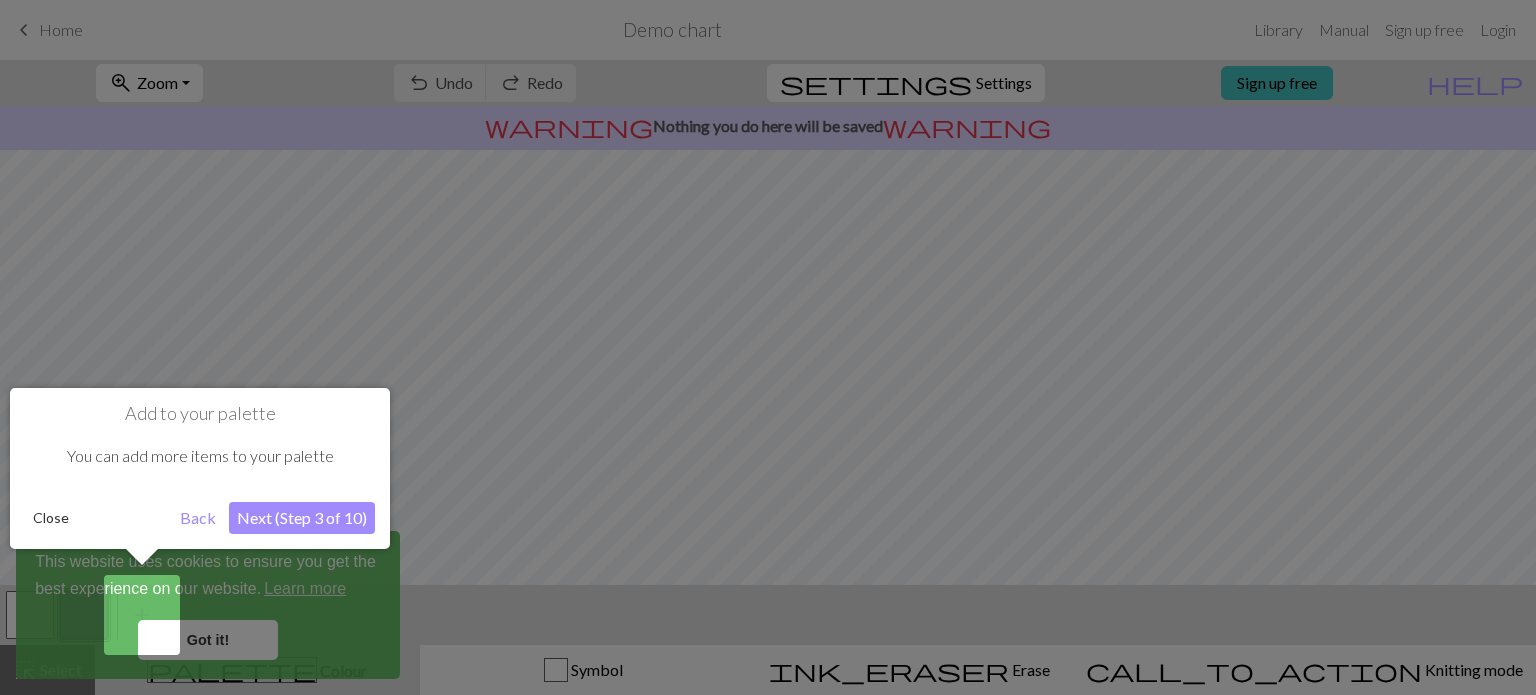 click on "Close" at bounding box center [51, 518] 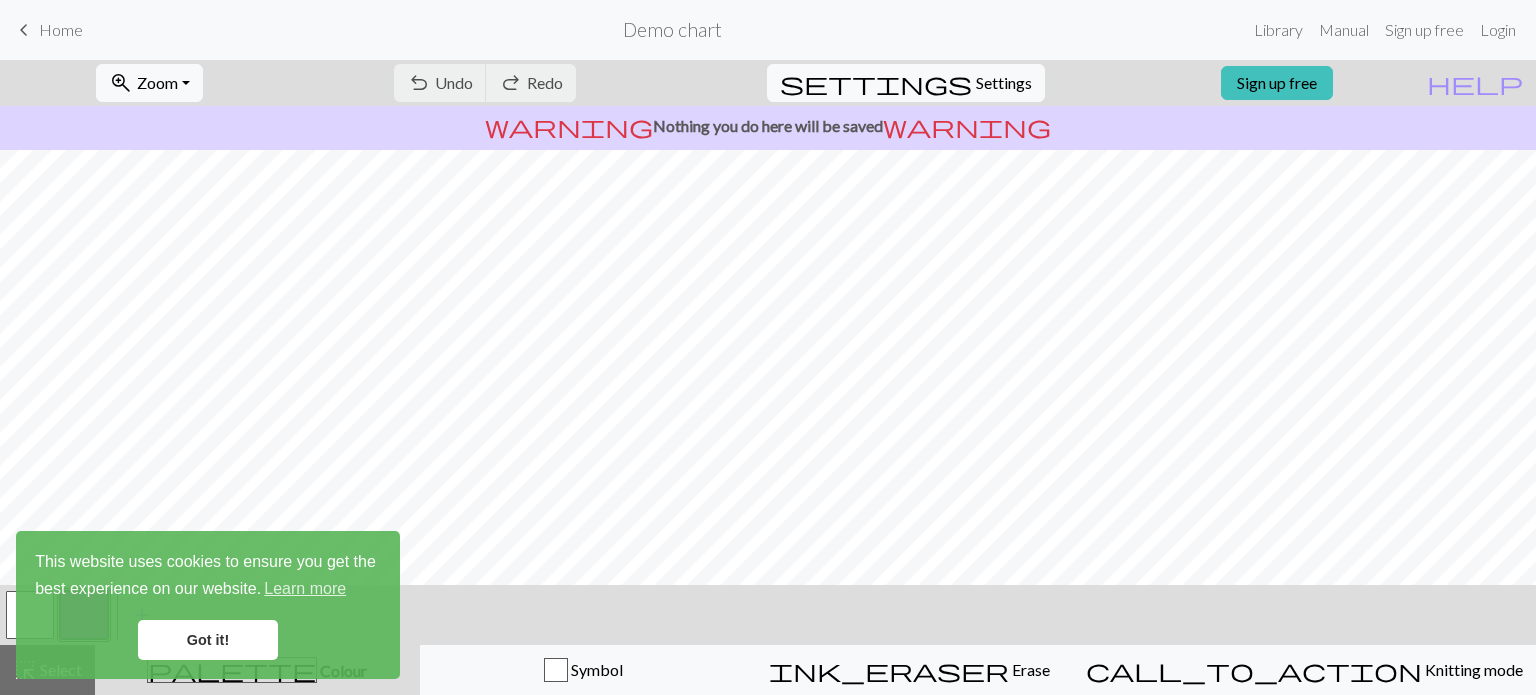 click on "Got it!" at bounding box center (208, 640) 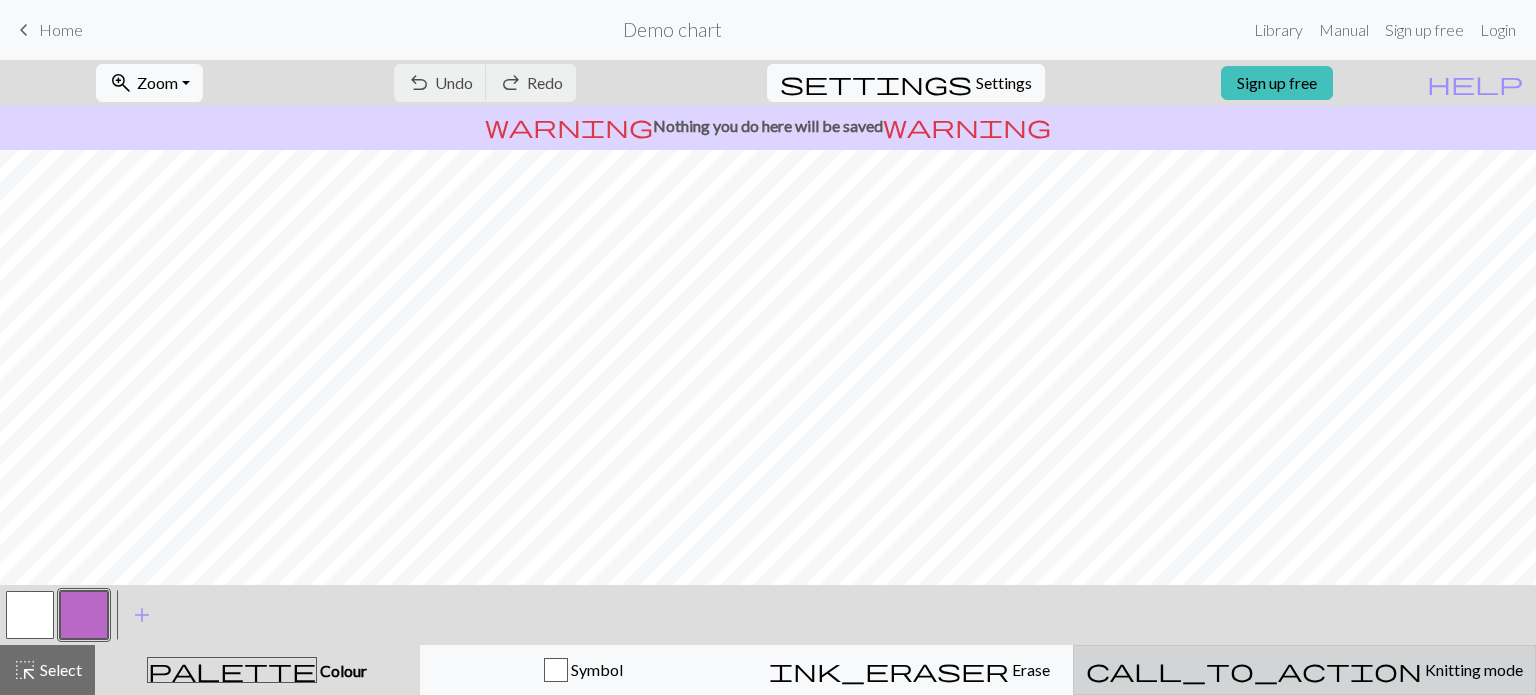 click on "call_to_action" at bounding box center [1254, 670] 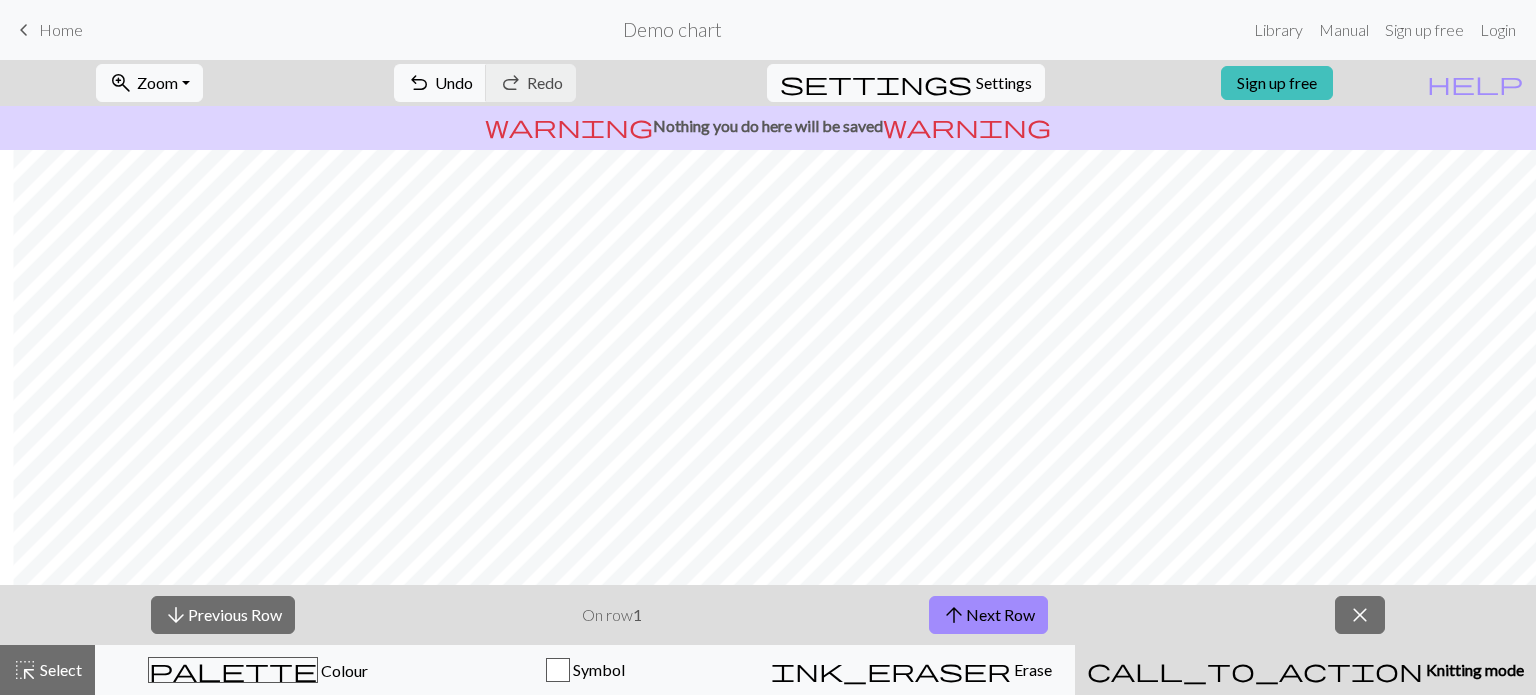 scroll, scrollTop: 0, scrollLeft: 15, axis: horizontal 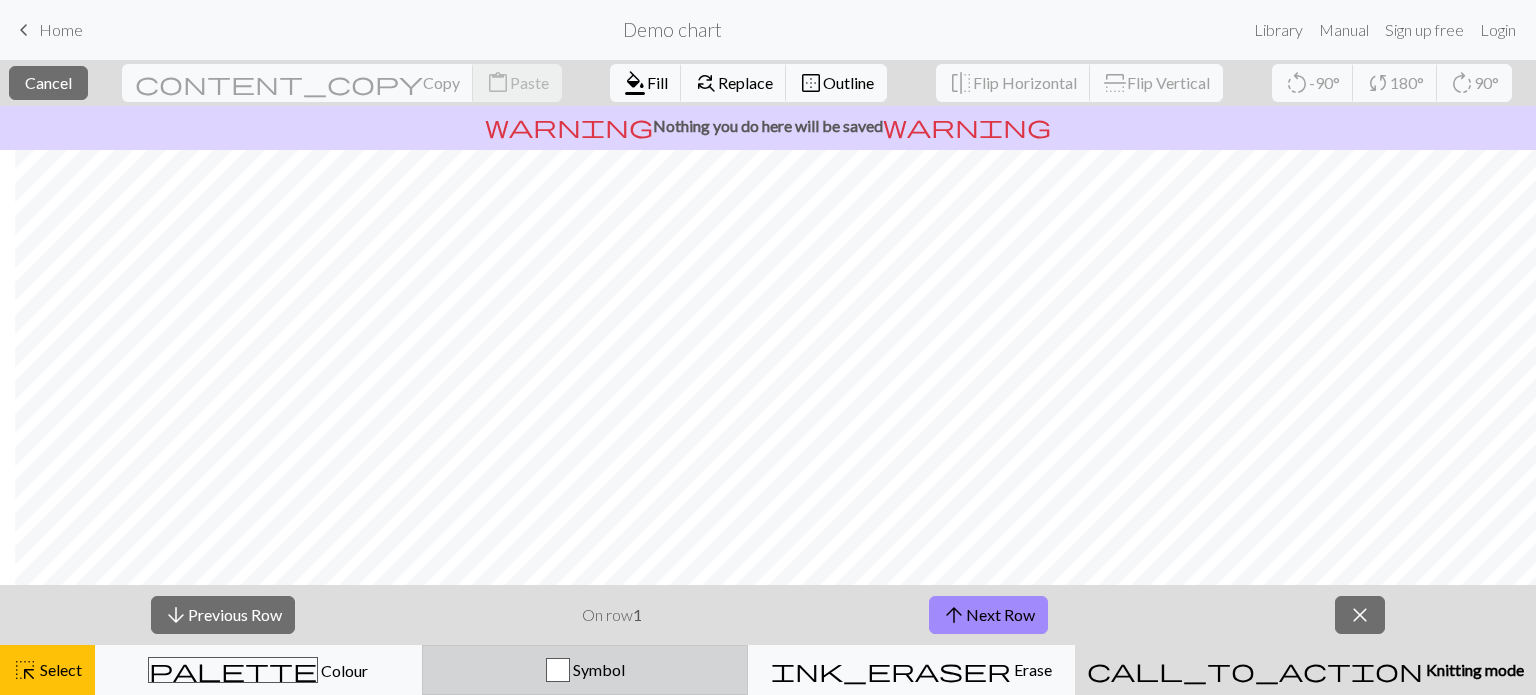 click on "Symbol" at bounding box center (597, 669) 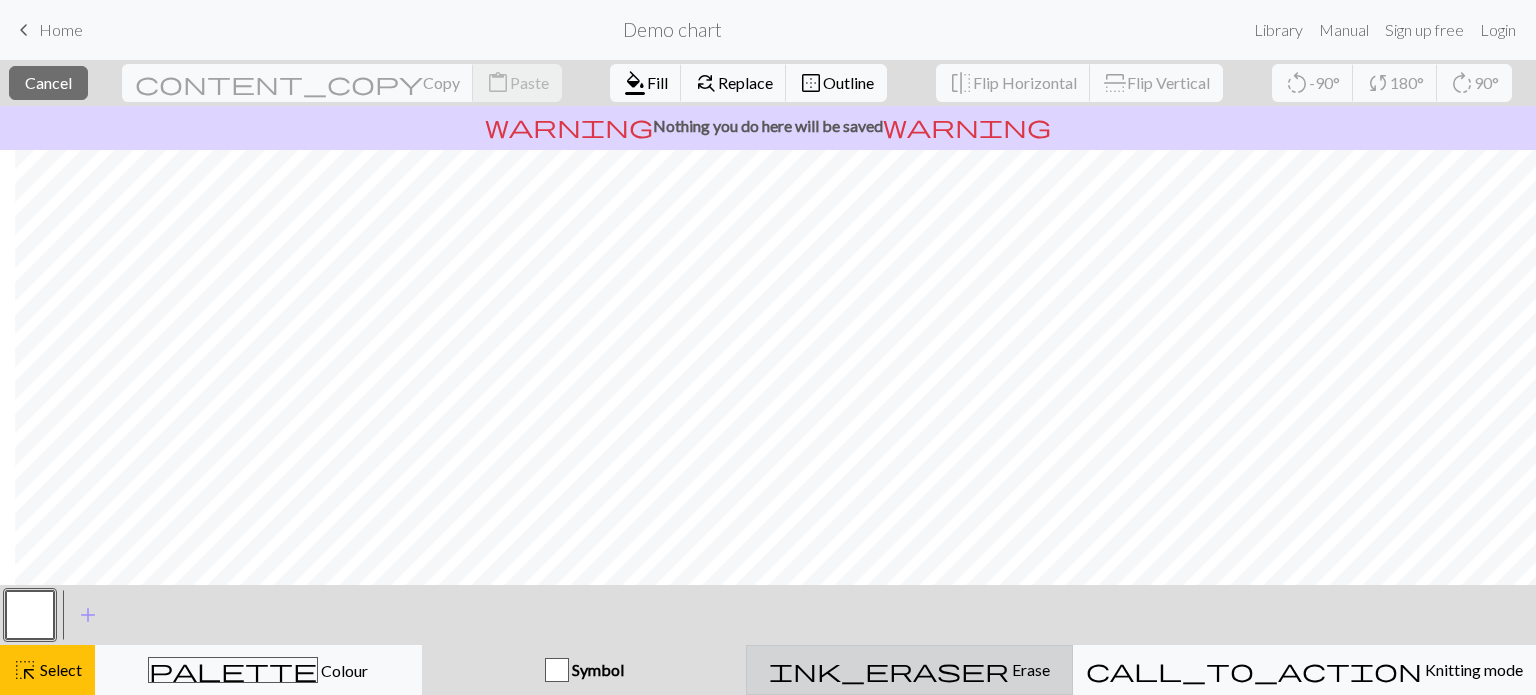 click on "Erase" at bounding box center [1029, 669] 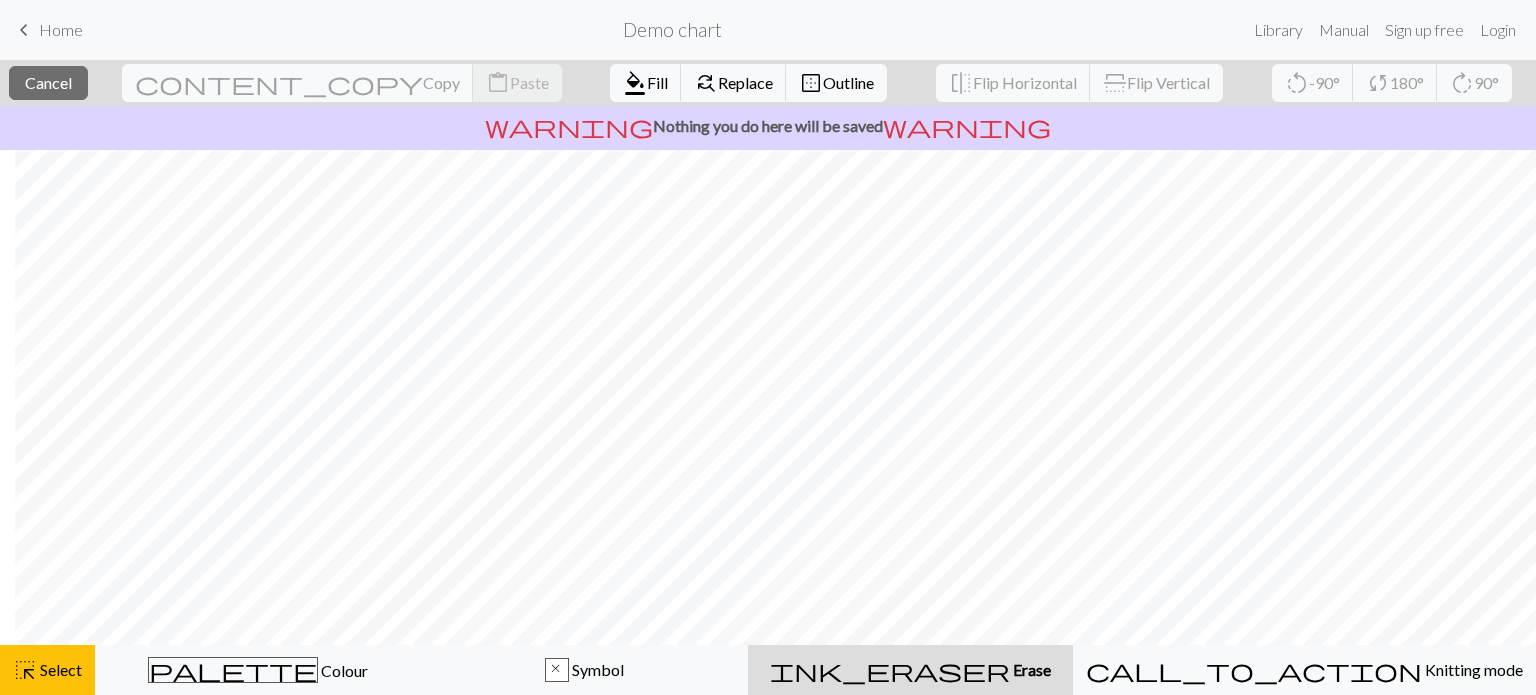 click on "Erase" at bounding box center (1030, 669) 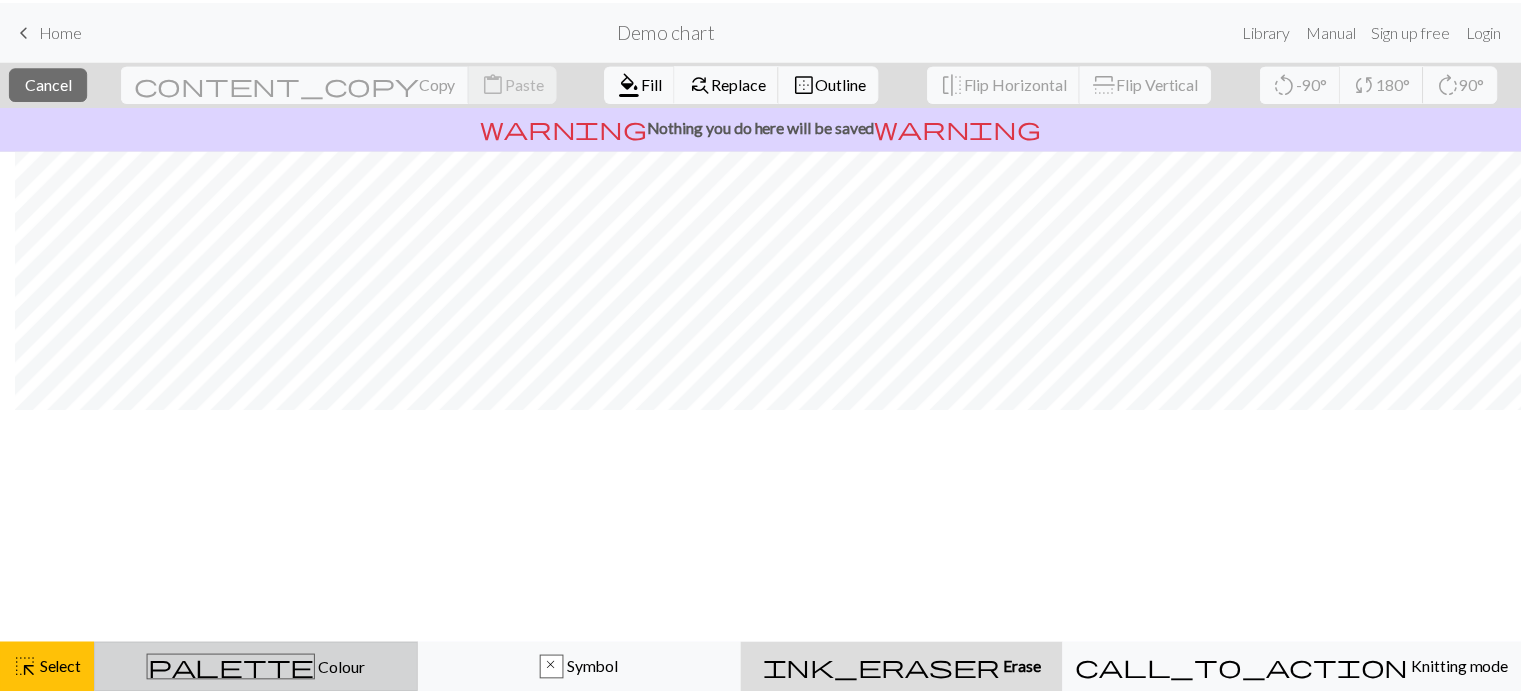 scroll, scrollTop: 0, scrollLeft: 15, axis: horizontal 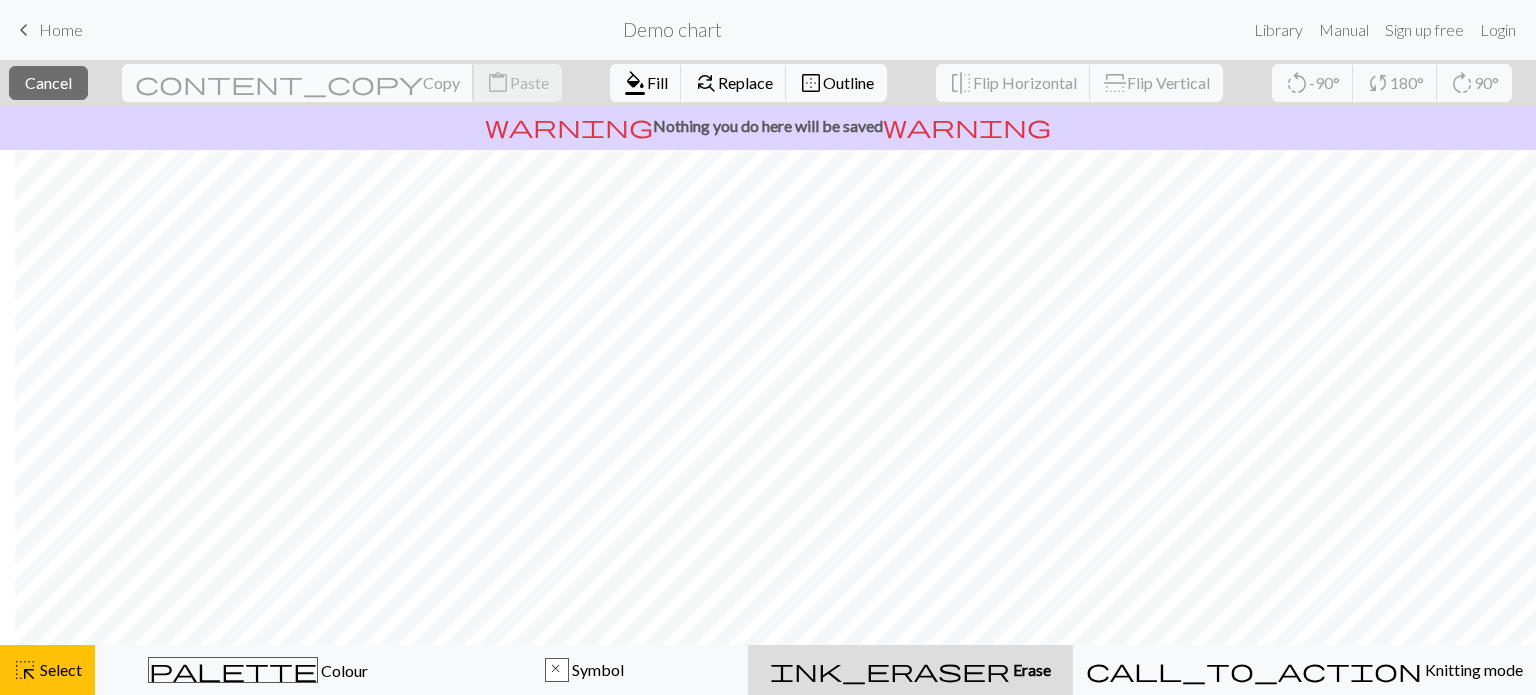 click on "content_copy" at bounding box center (279, 83) 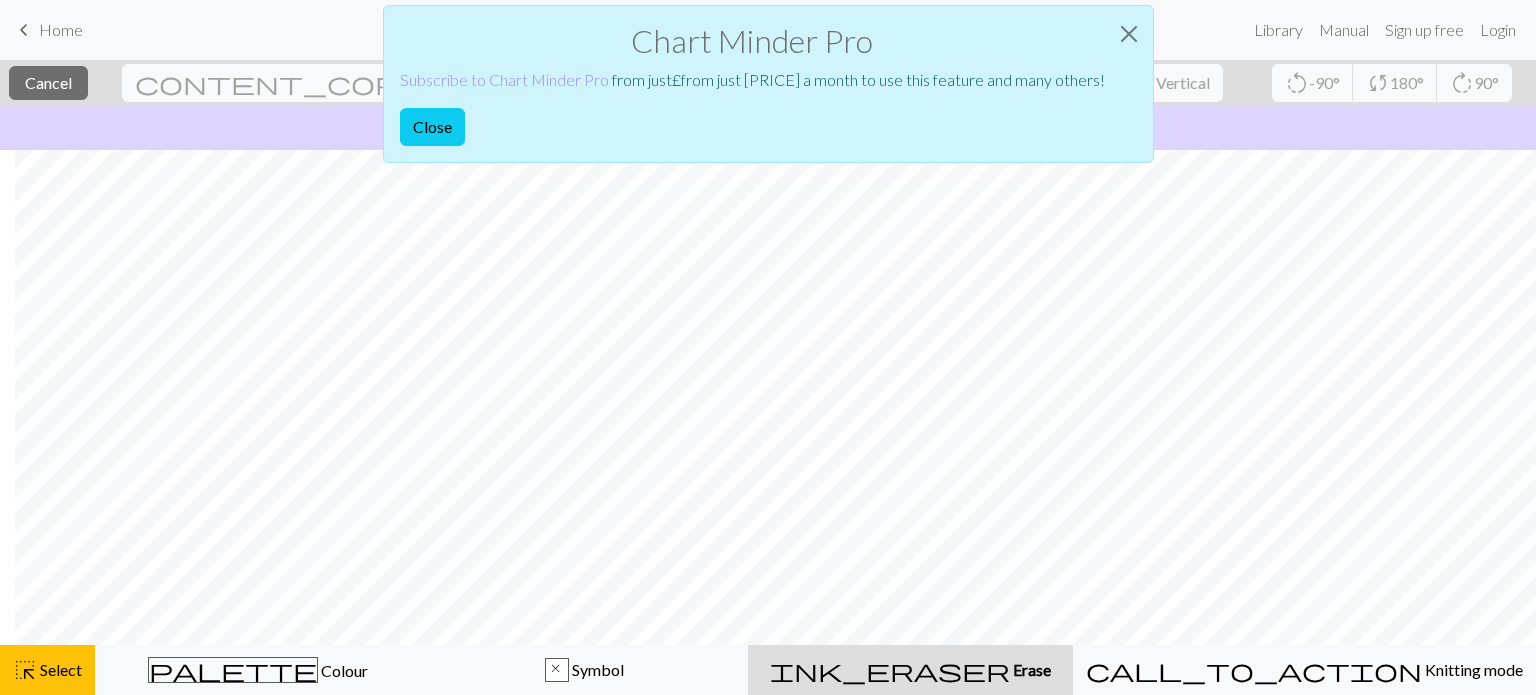 click on "Chart Minder Pro Subscribe to Chart Minder Pro   from just  £ 1.25 a month to use this feature and many others! Close" at bounding box center (768, 89) 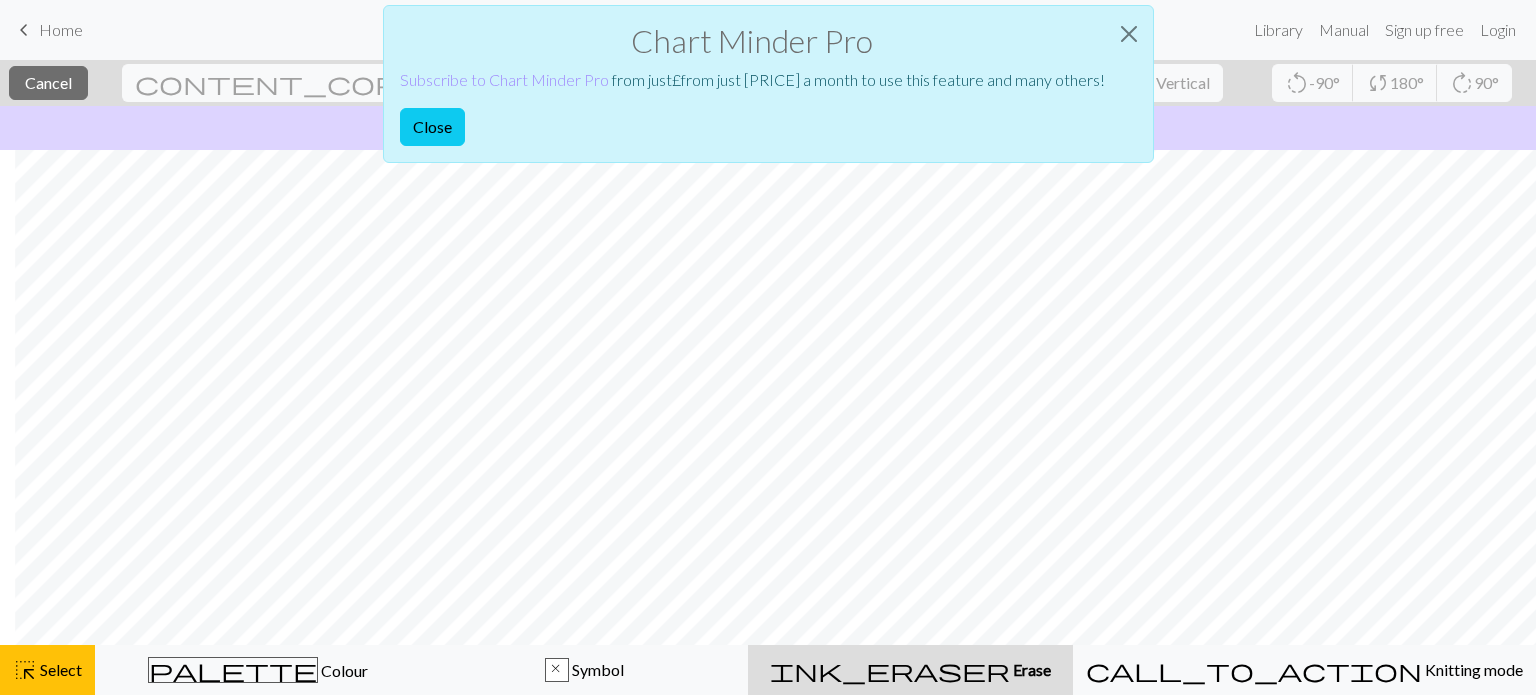 click on "Chart Minder Pro Subscribe to Chart Minder Pro   from just  £ 1.25 a month to use this feature and many others! Close" at bounding box center (768, 89) 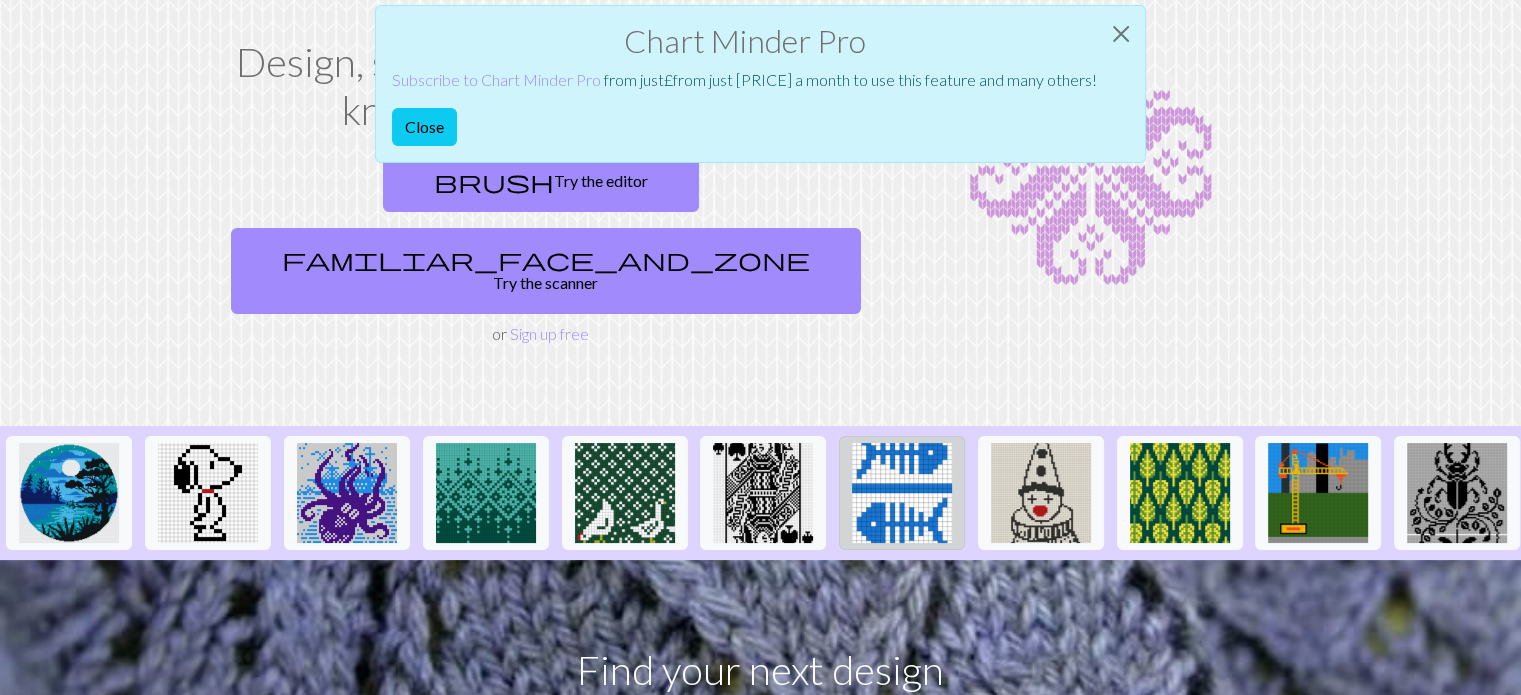 scroll, scrollTop: 100, scrollLeft: 0, axis: vertical 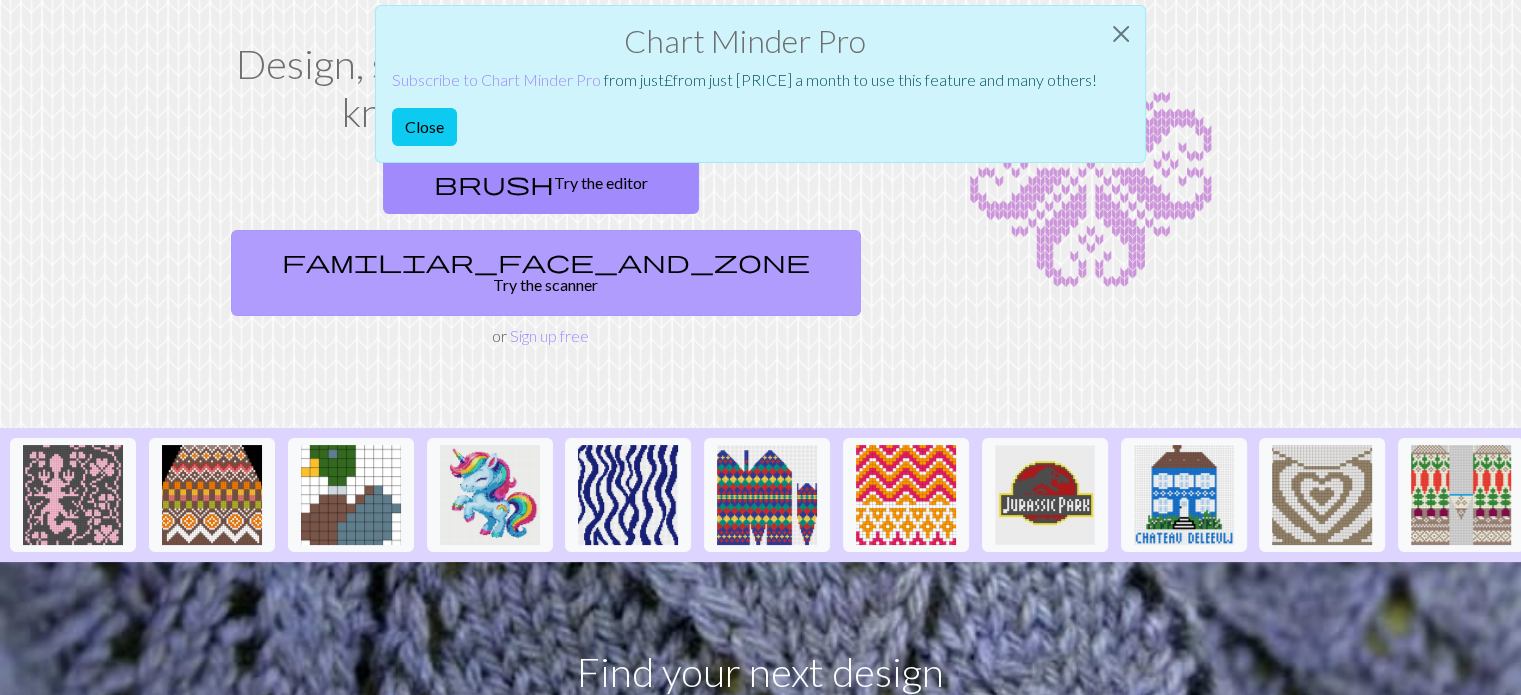 click on "familiar_face_and_zone  Try the scanner" at bounding box center (546, 273) 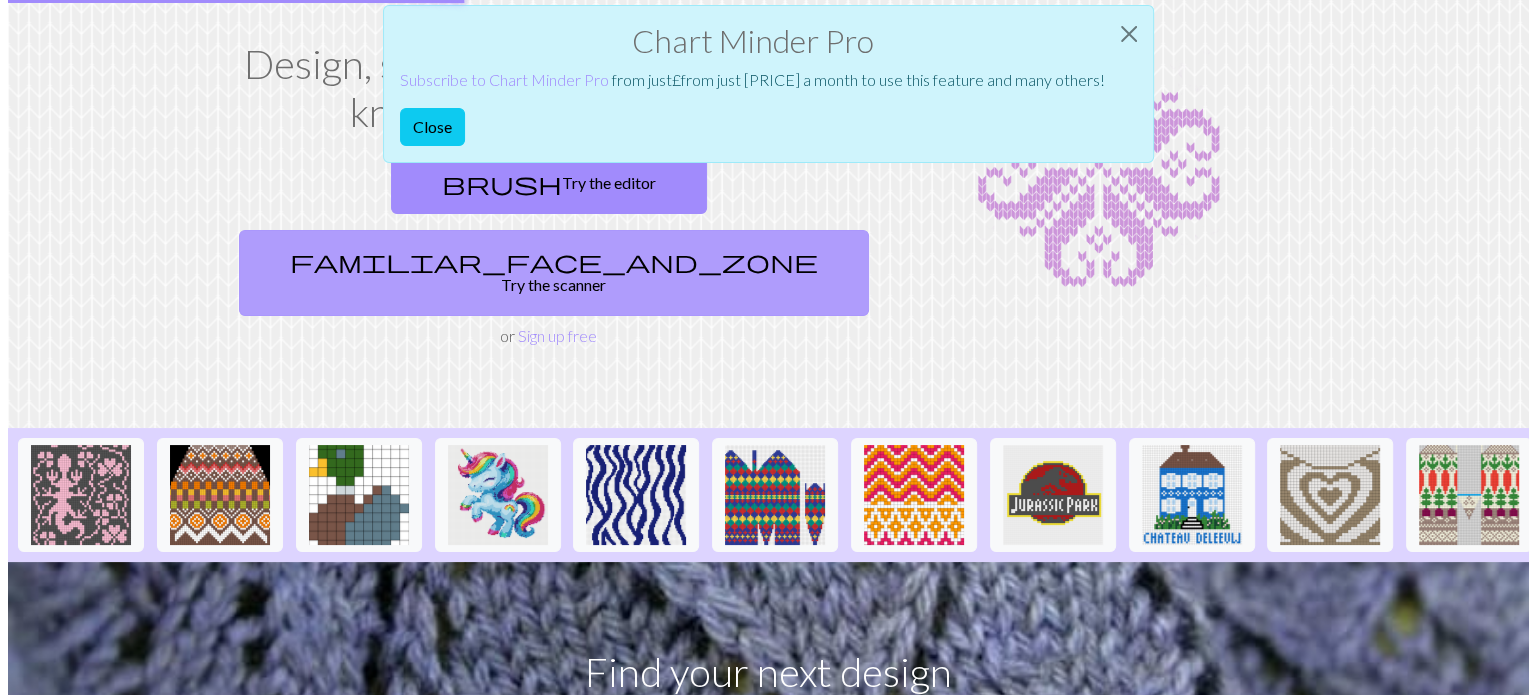 scroll, scrollTop: 0, scrollLeft: 0, axis: both 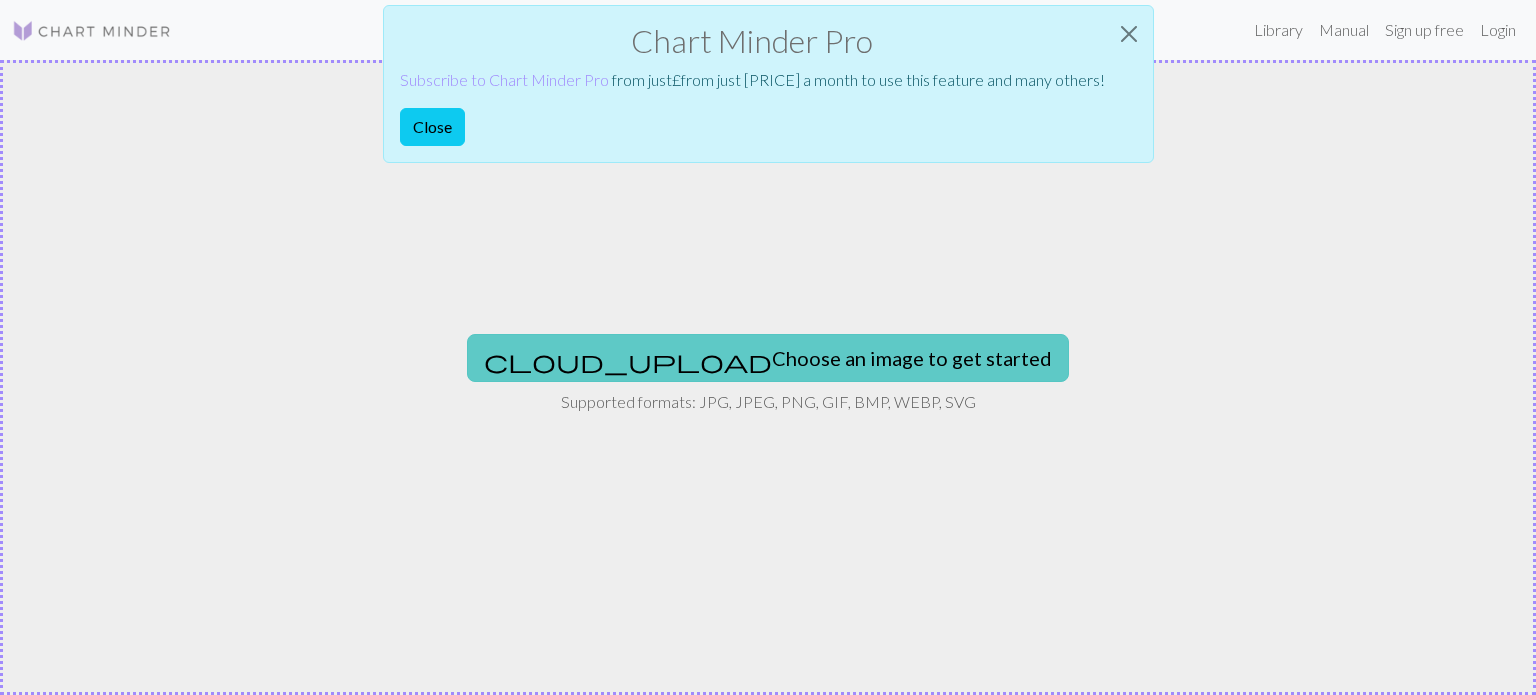 click on "cloud_upload  Choose an image to get started" at bounding box center (768, 358) 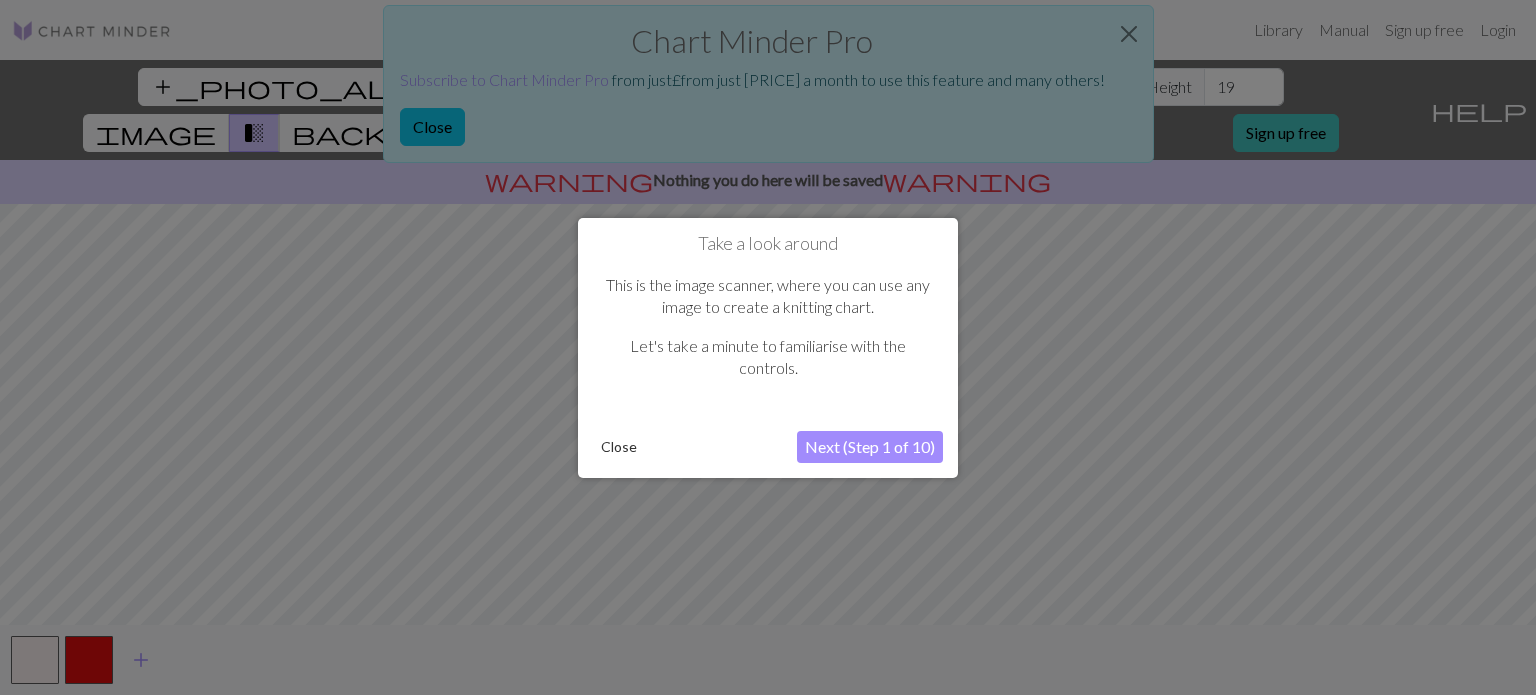 click on "Next (Step 1 of 10)" at bounding box center (870, 447) 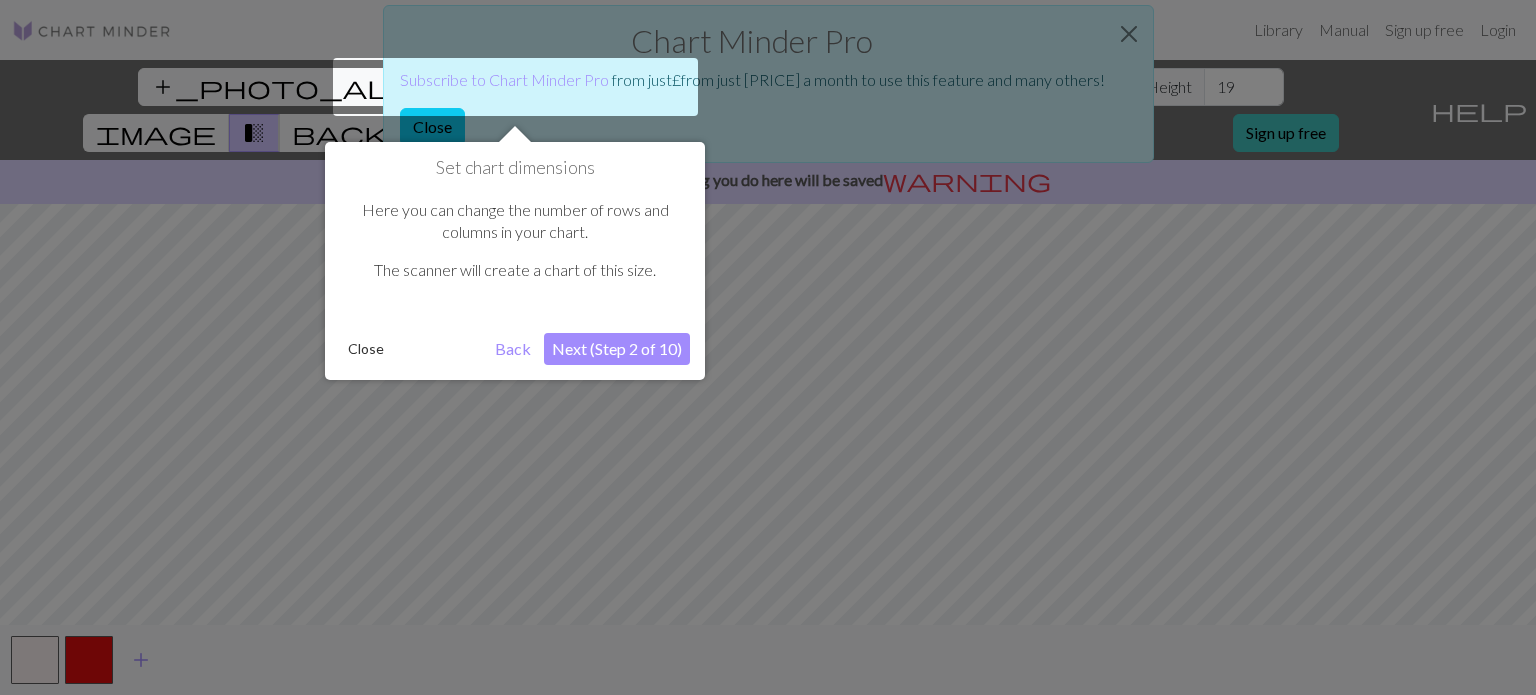 click on "Next (Step 2 of 10)" at bounding box center [617, 349] 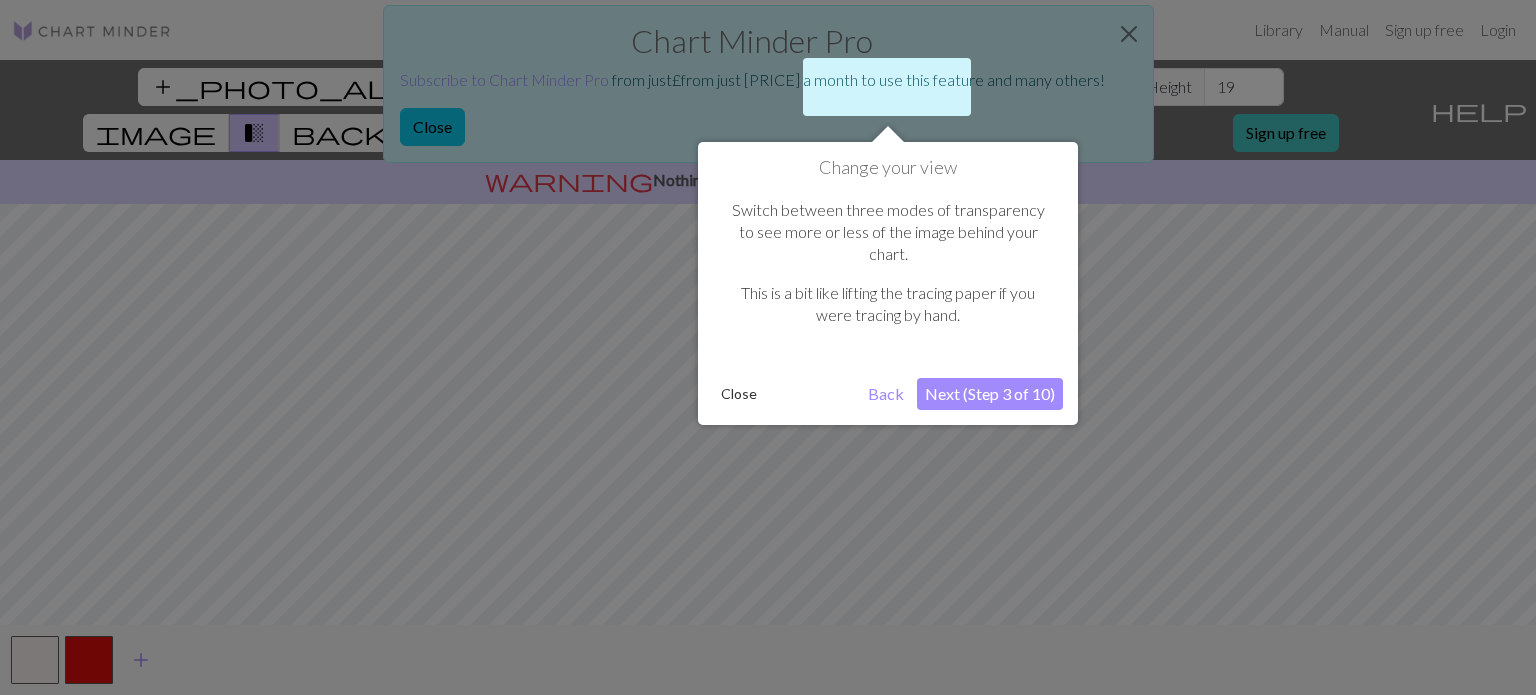click on "Next (Step 3 of 10)" at bounding box center [990, 394] 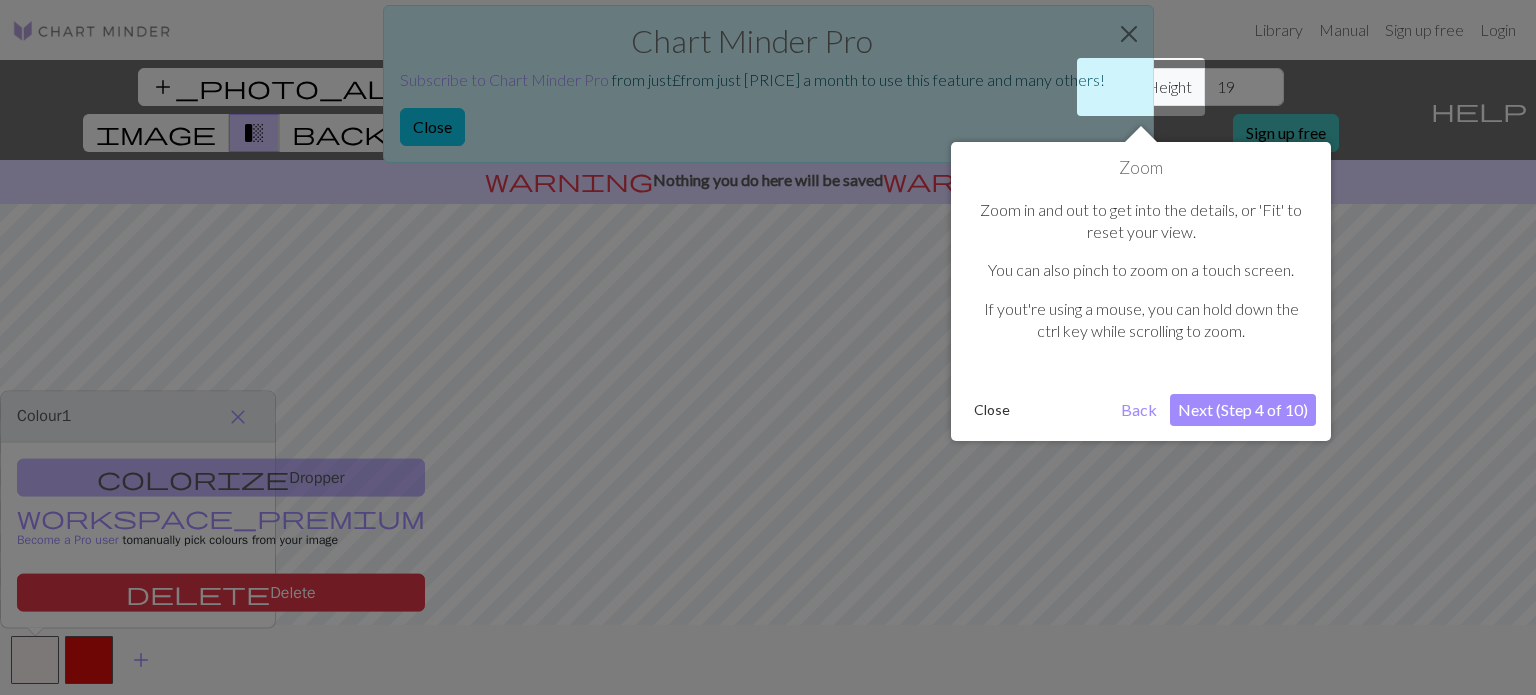 click on "Next (Step 4 of 10)" at bounding box center (1243, 410) 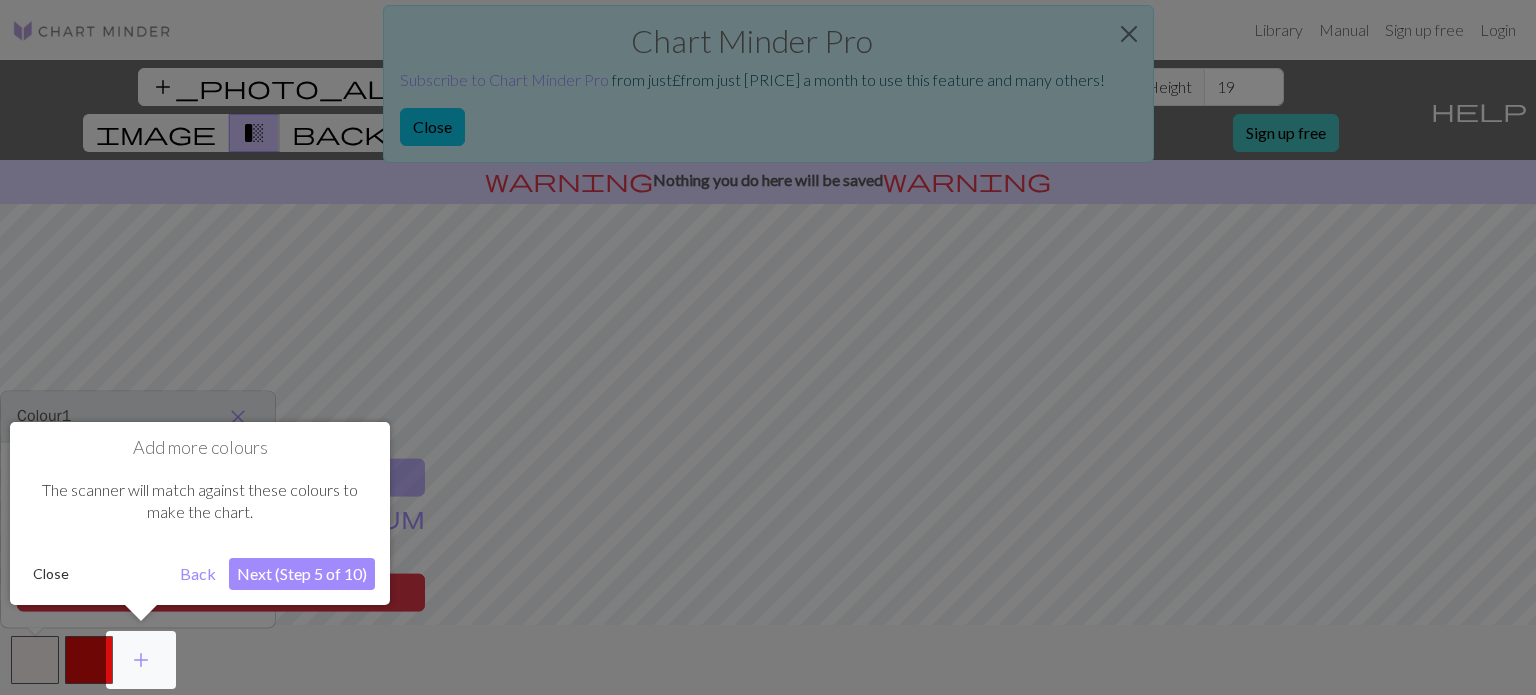 click on "Next (Step 5 of 10)" at bounding box center (302, 574) 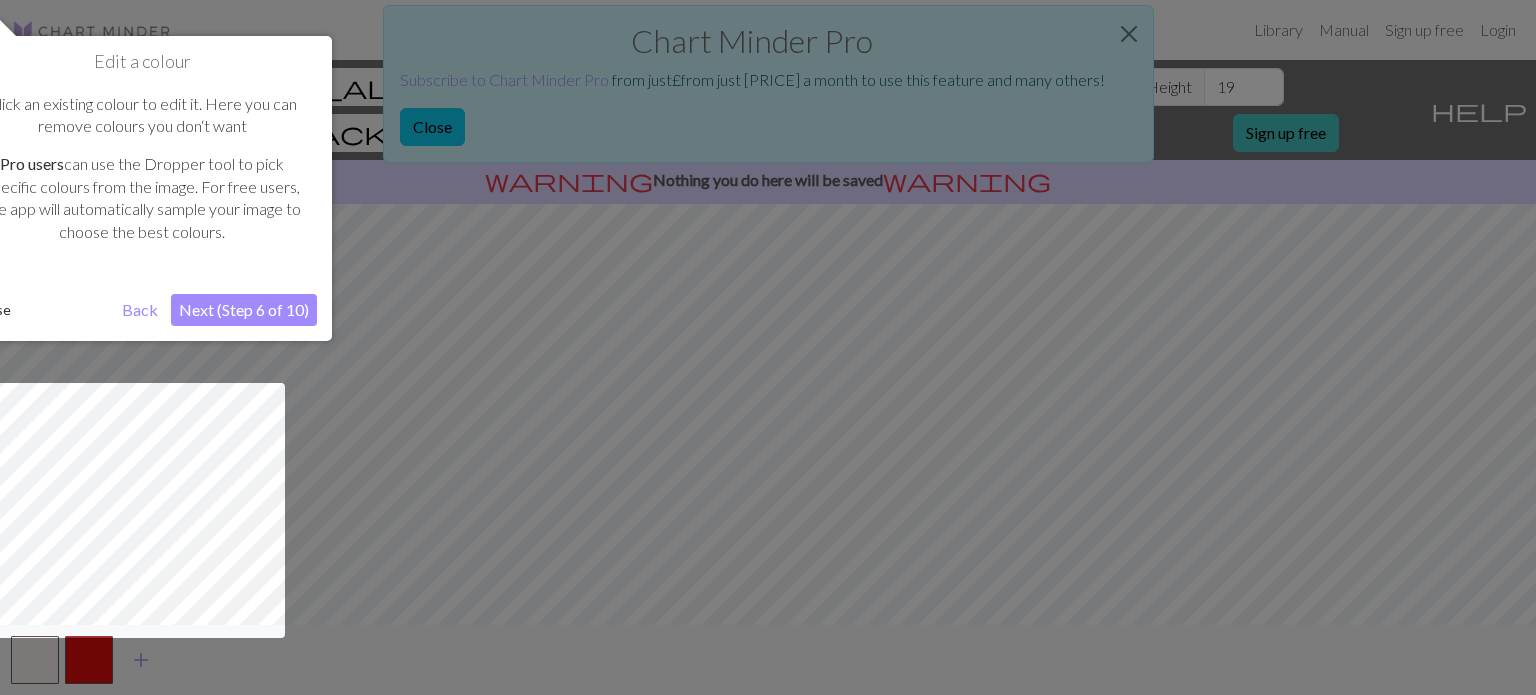 click on "Next (Step 6 of 10)" at bounding box center [244, 310] 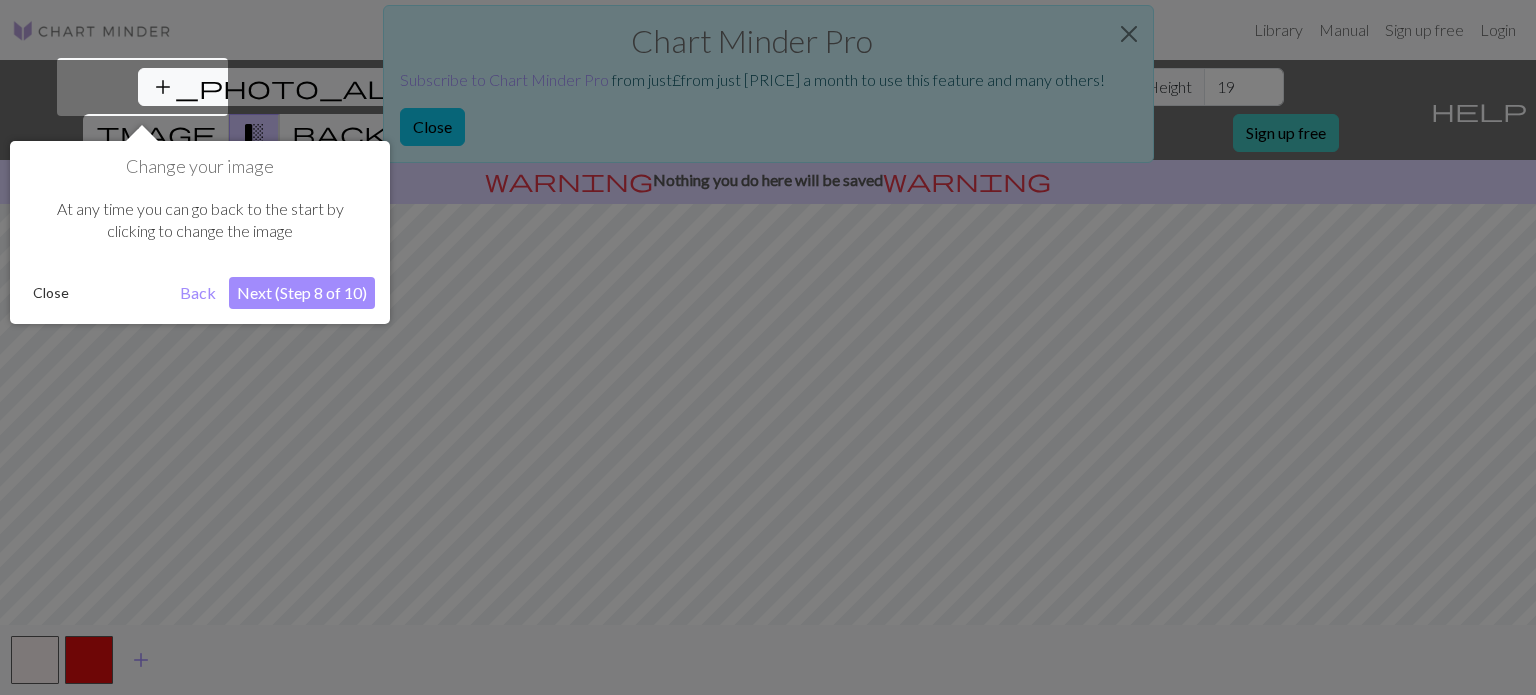 click on "Next (Step 8 of 10)" at bounding box center [302, 293] 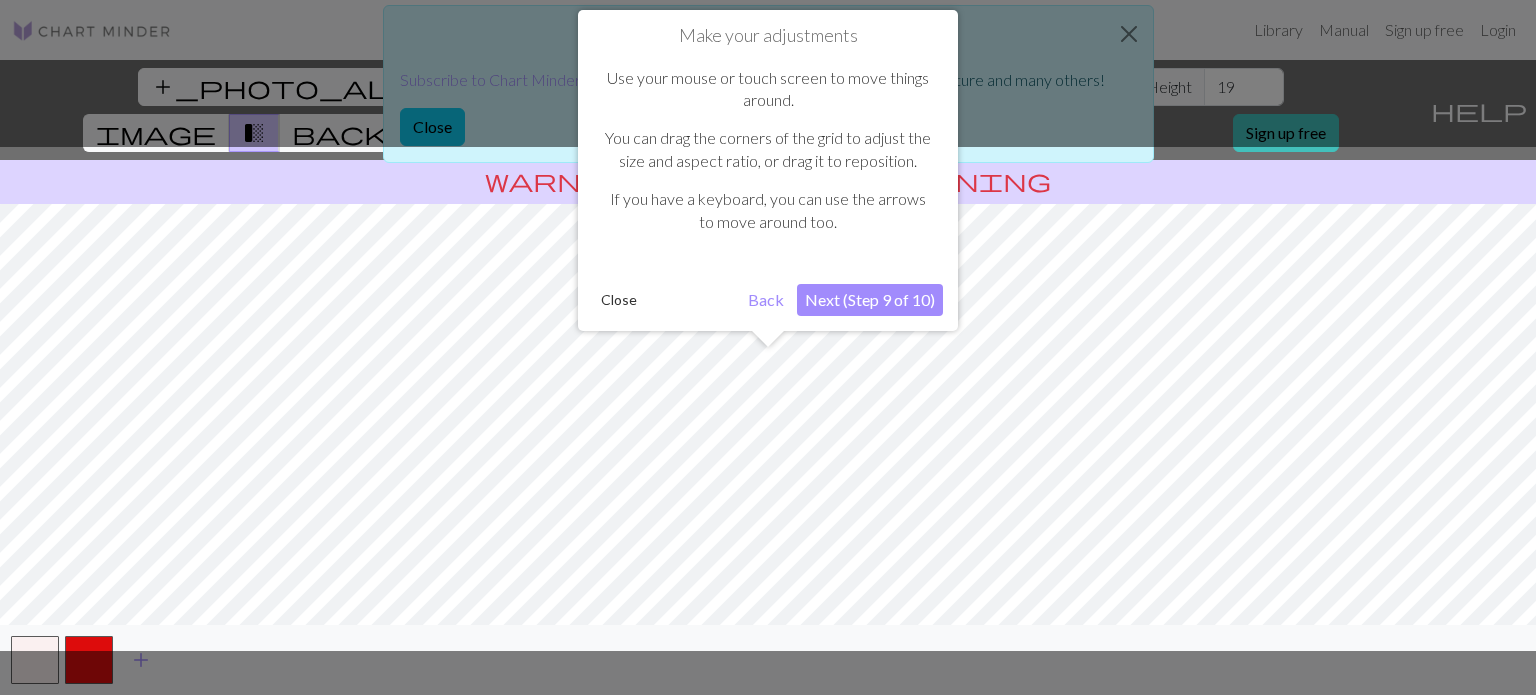 click on "Next (Step 9 of 10)" at bounding box center [870, 300] 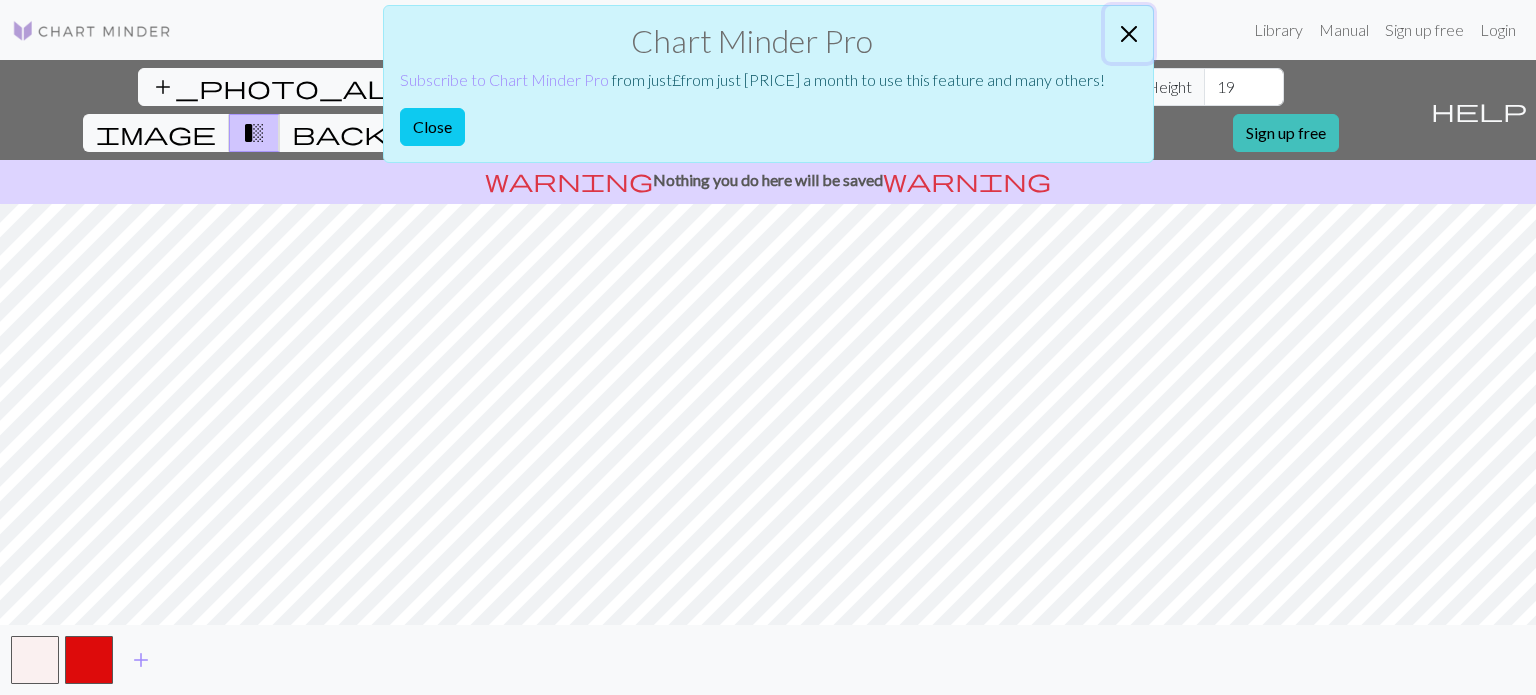 click at bounding box center (1129, 34) 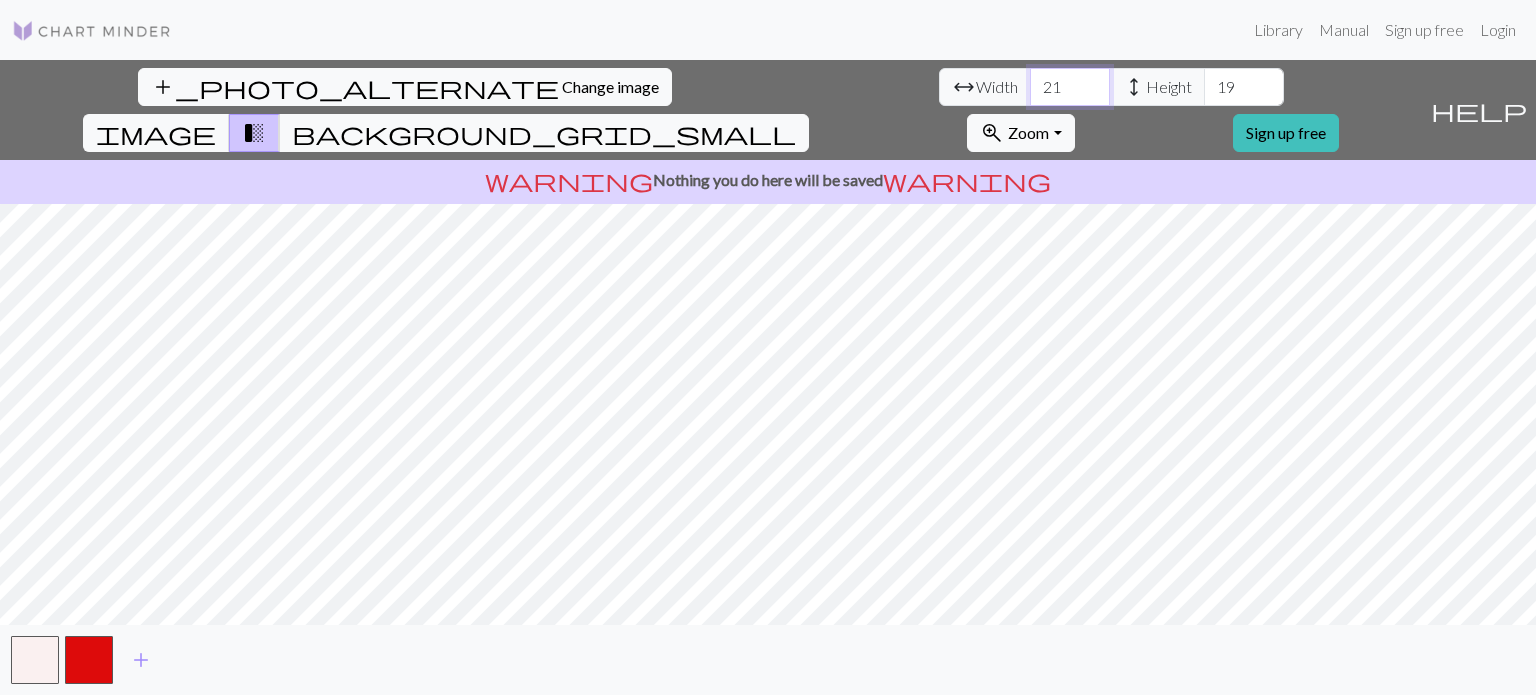 click on "21" at bounding box center [1070, 87] 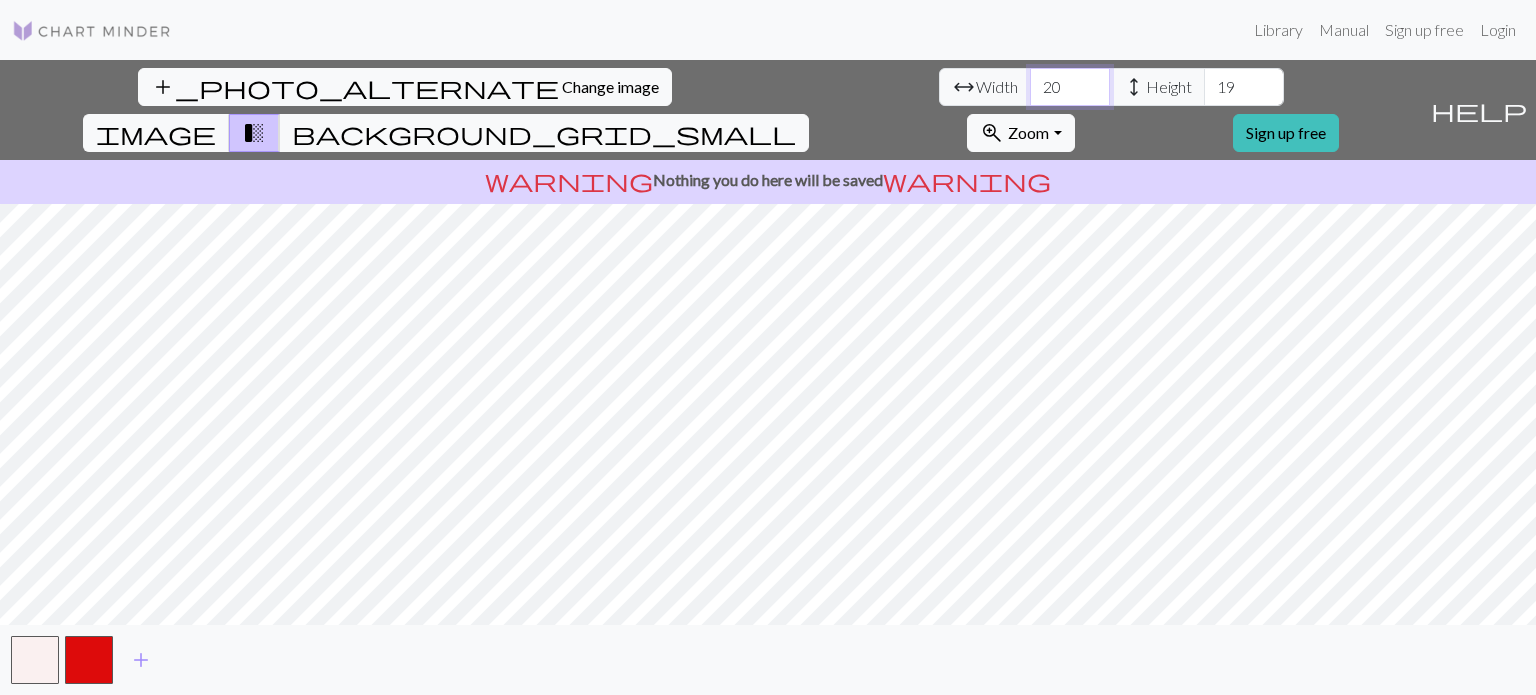 click on "20" at bounding box center (1070, 87) 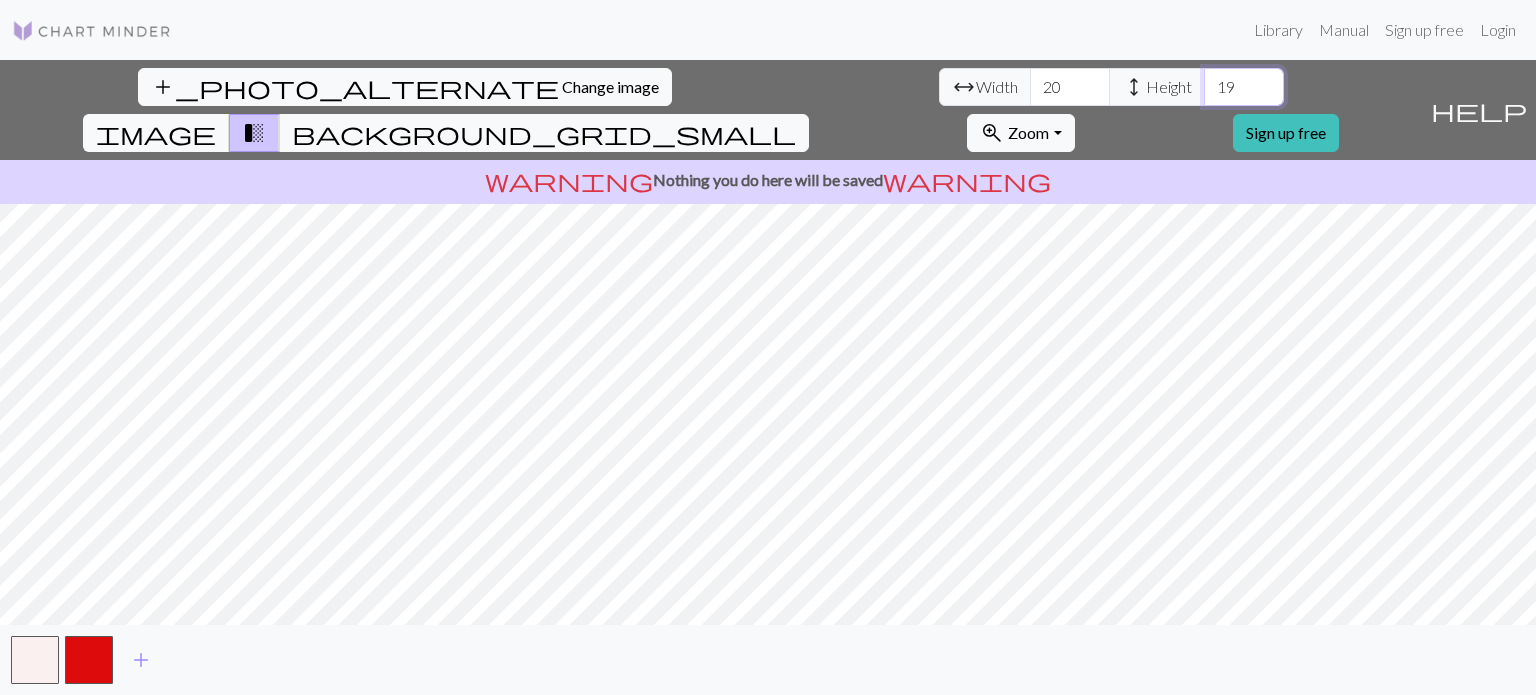 click on "19" at bounding box center [1244, 87] 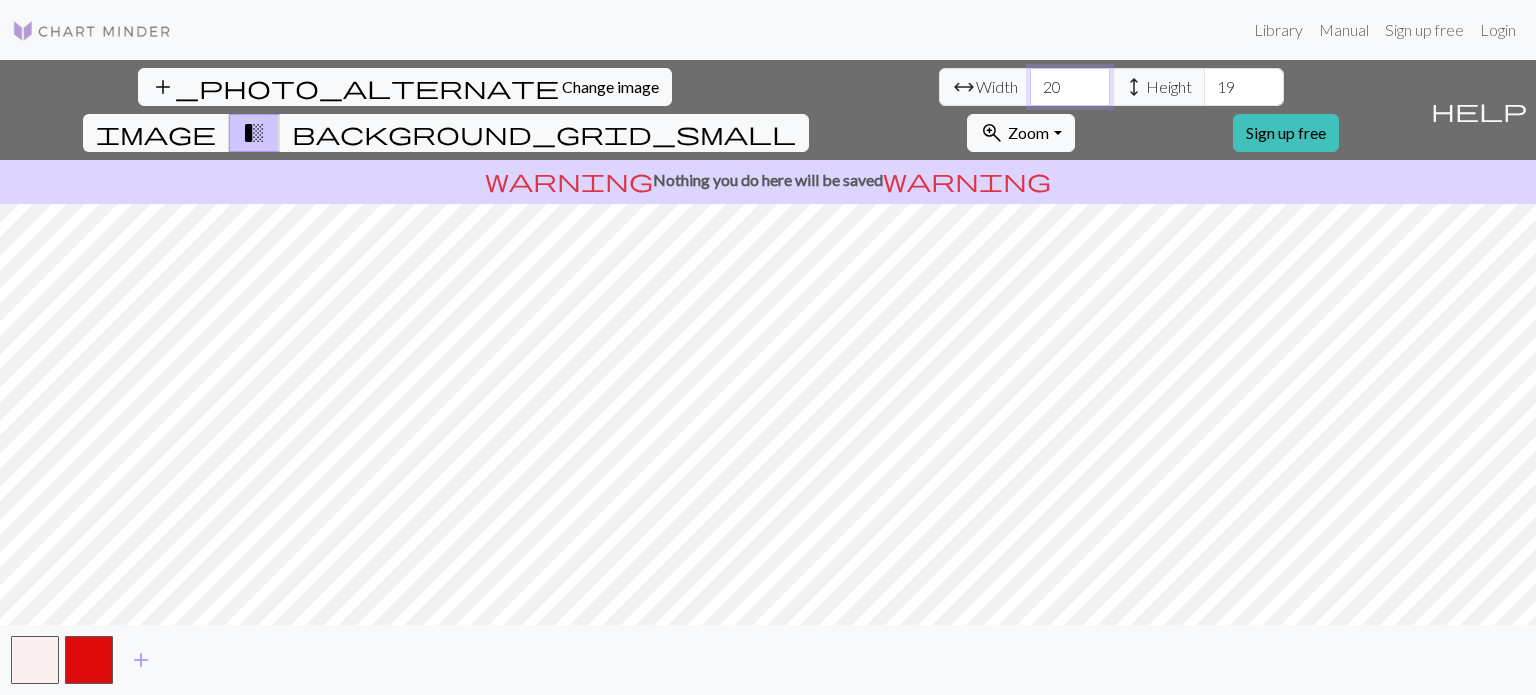 click on "20" at bounding box center (1070, 87) 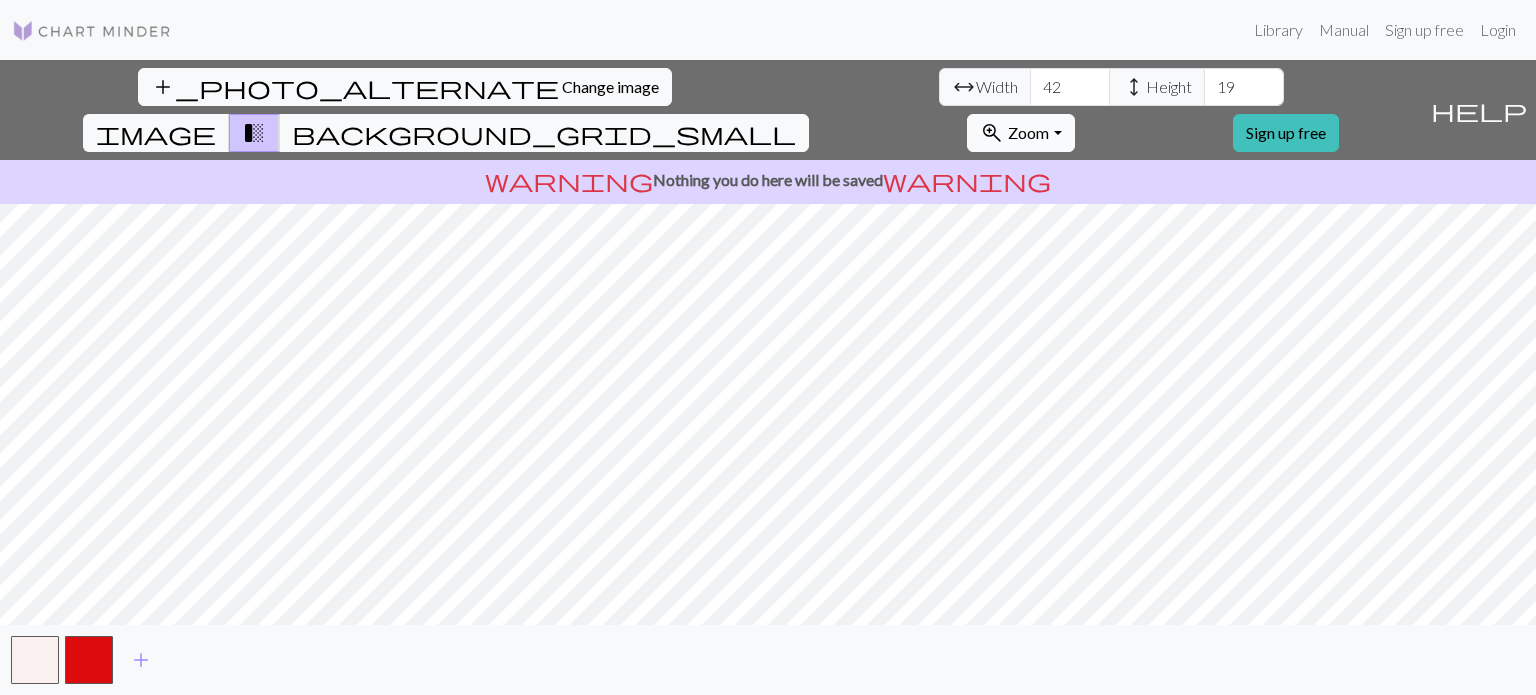 click on "zoom_in" at bounding box center (992, 133) 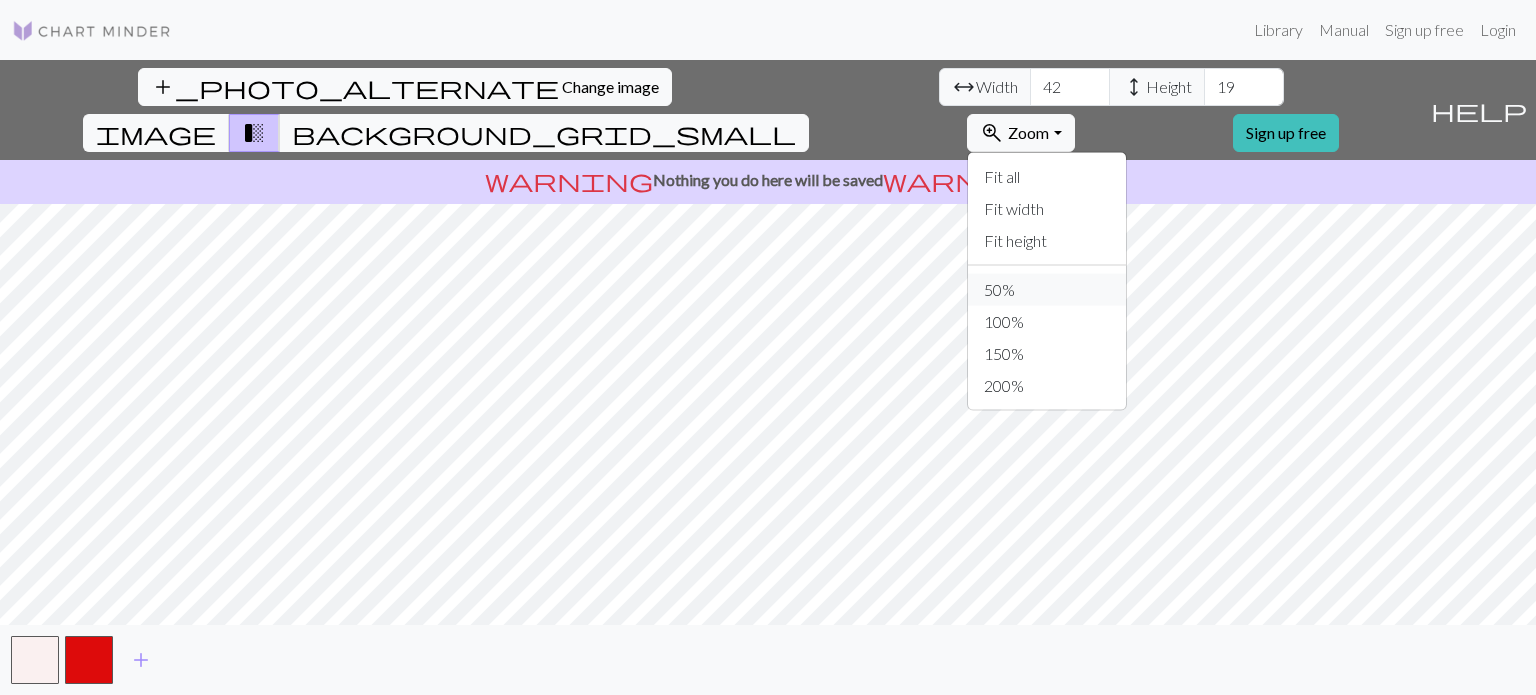click on "50%" at bounding box center [1047, 290] 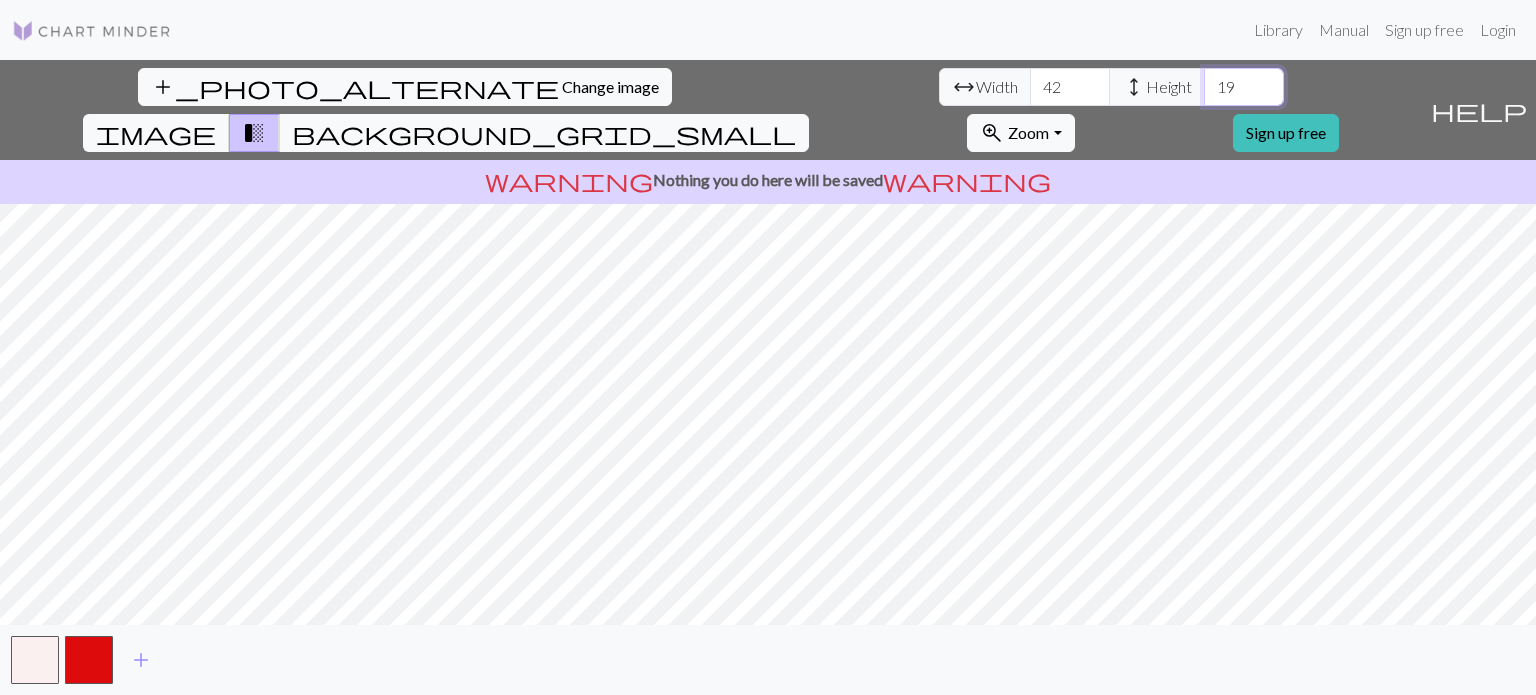 click on "19" at bounding box center [1244, 87] 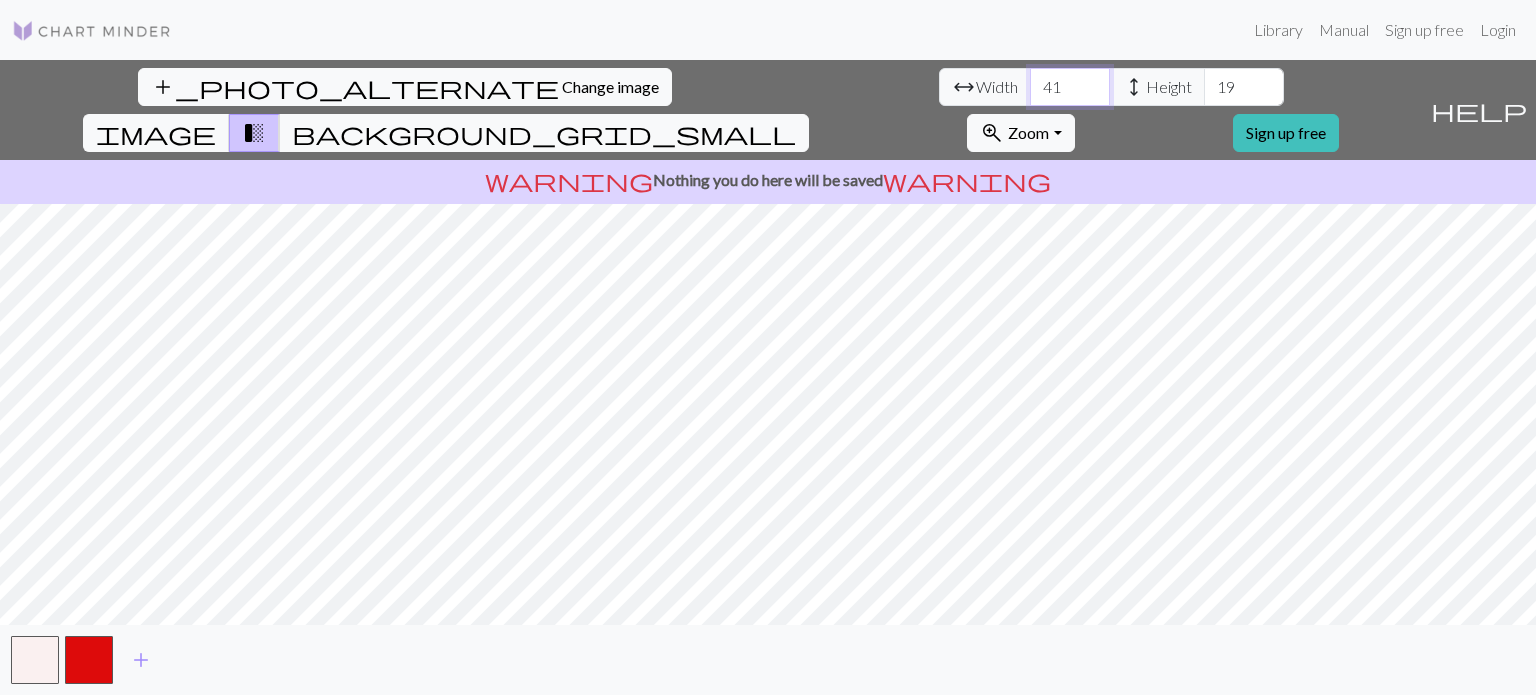 click on "41" at bounding box center (1070, 87) 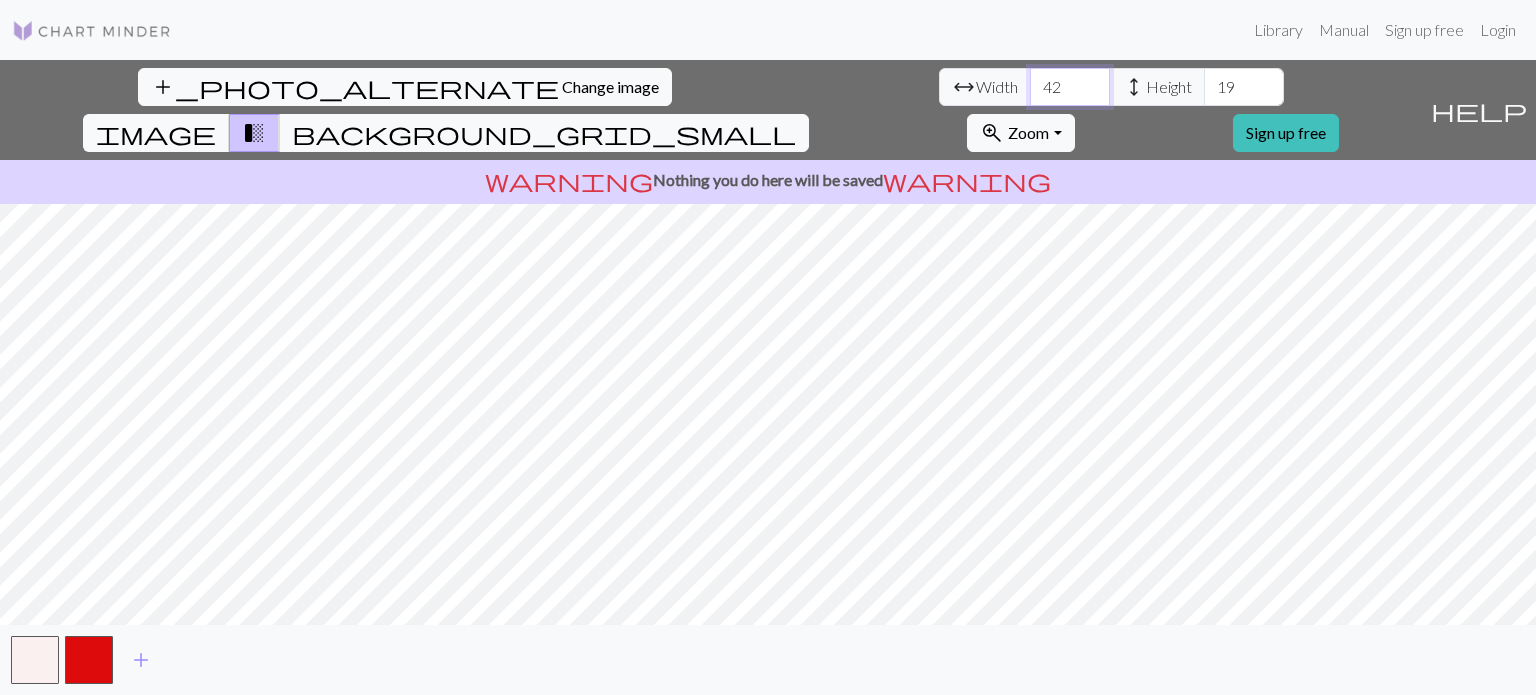 click on "42" at bounding box center [1070, 87] 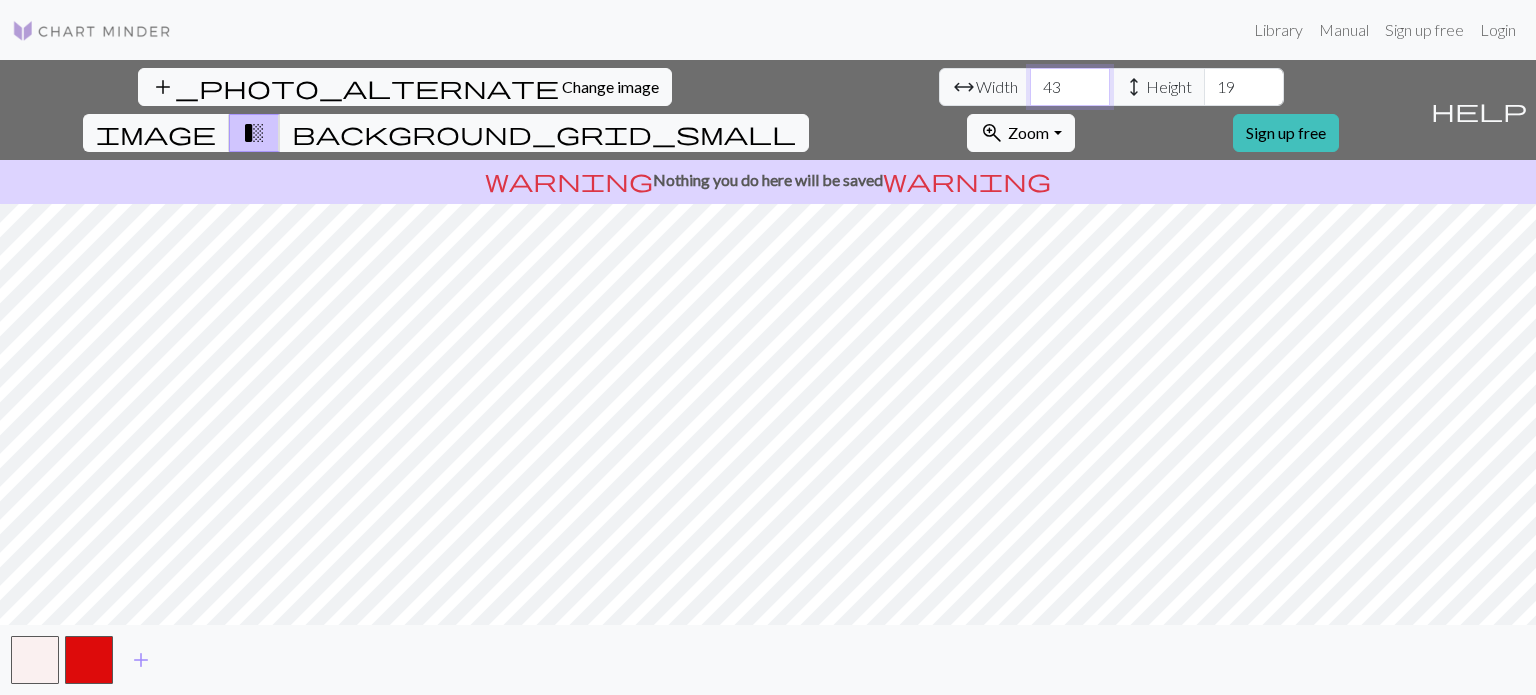 click on "43" at bounding box center (1070, 87) 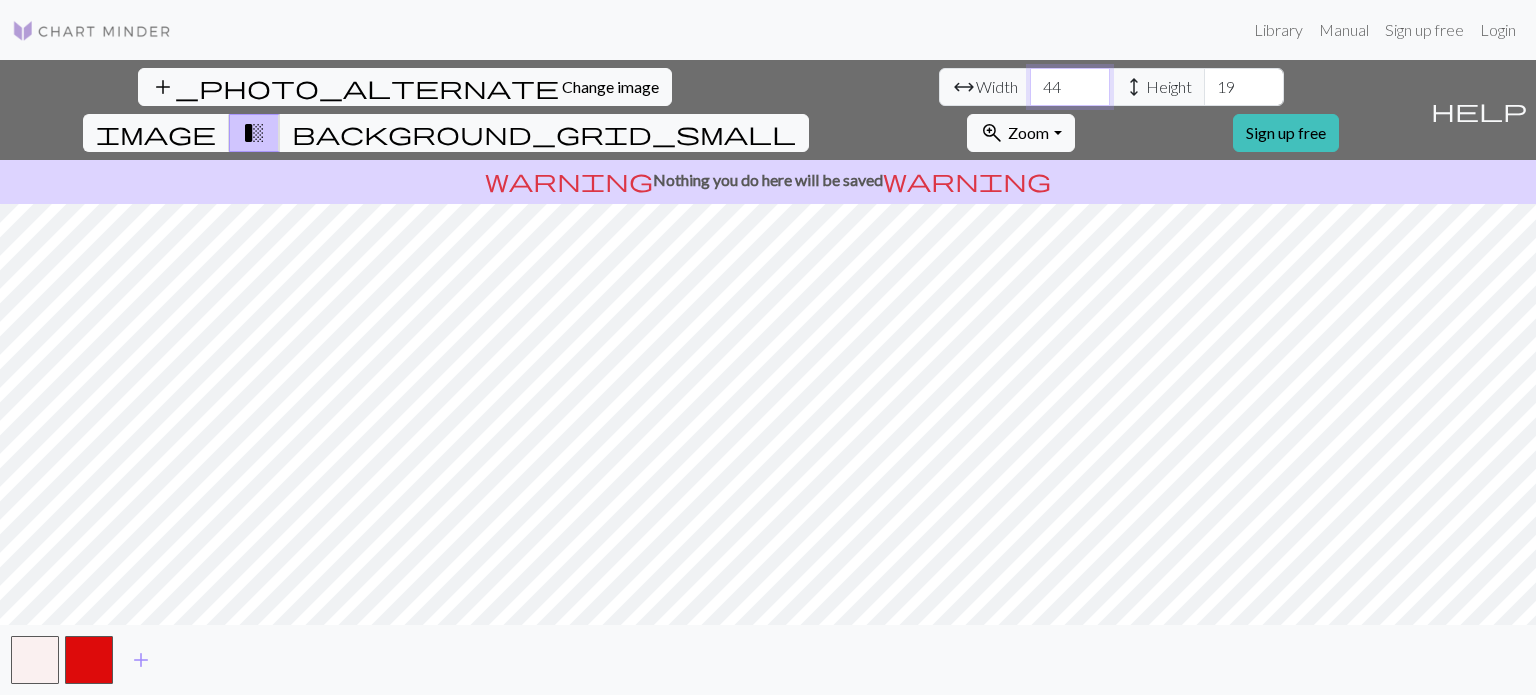 click on "44" at bounding box center [1070, 87] 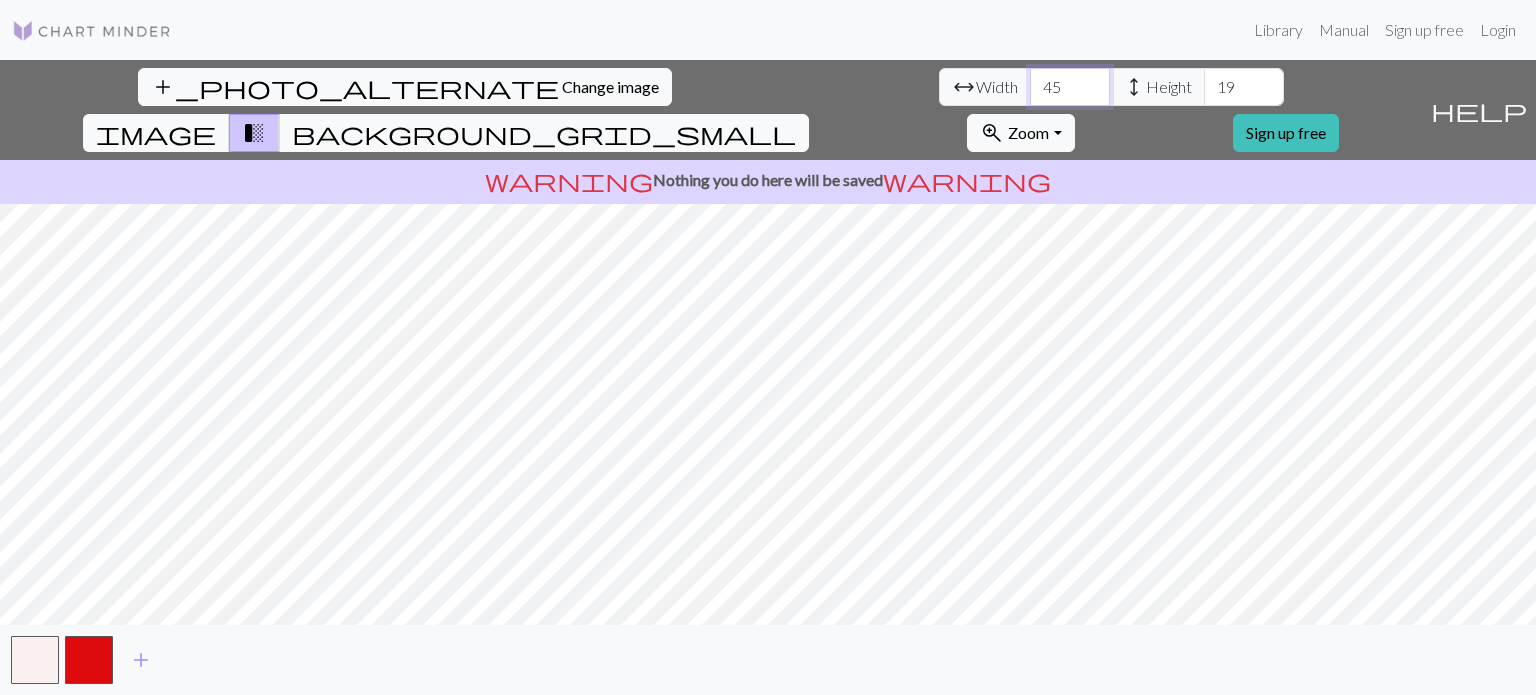 type on "45" 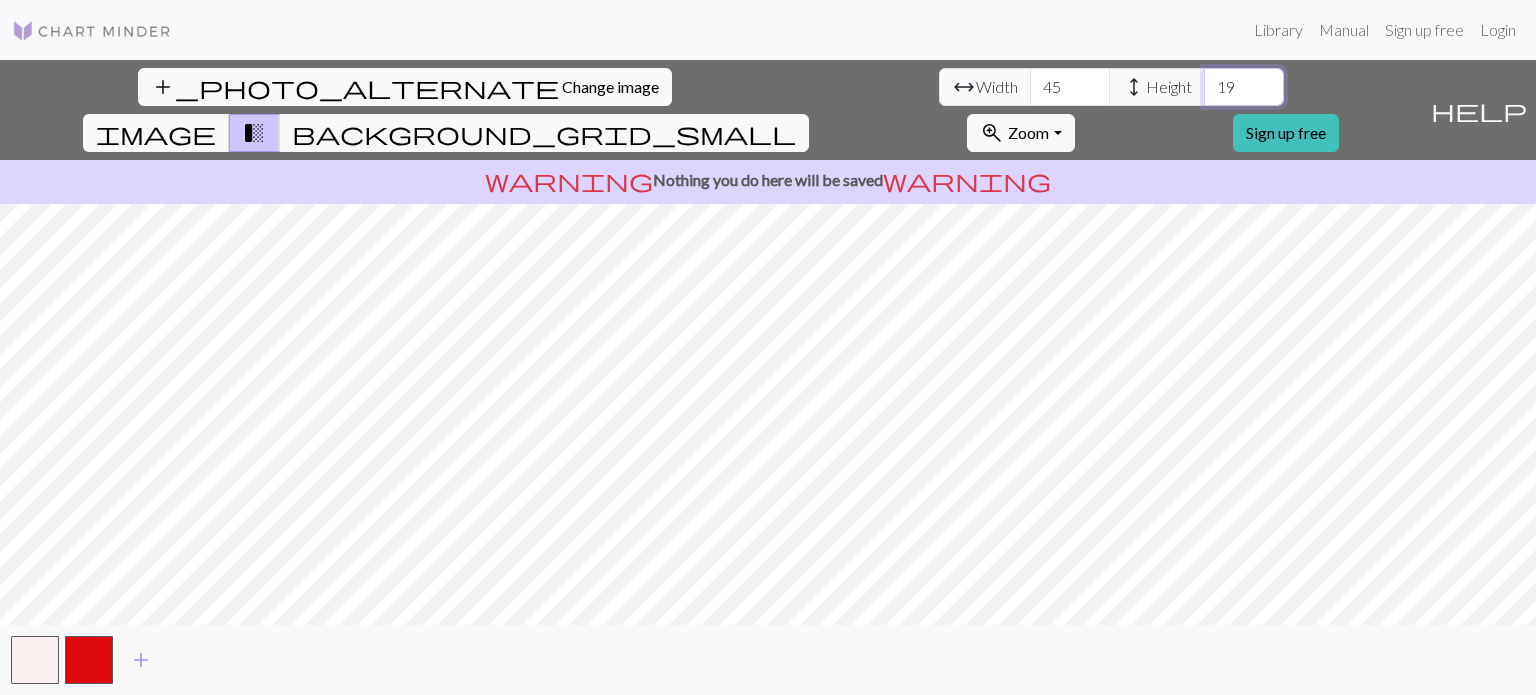 click on "19" at bounding box center [1244, 87] 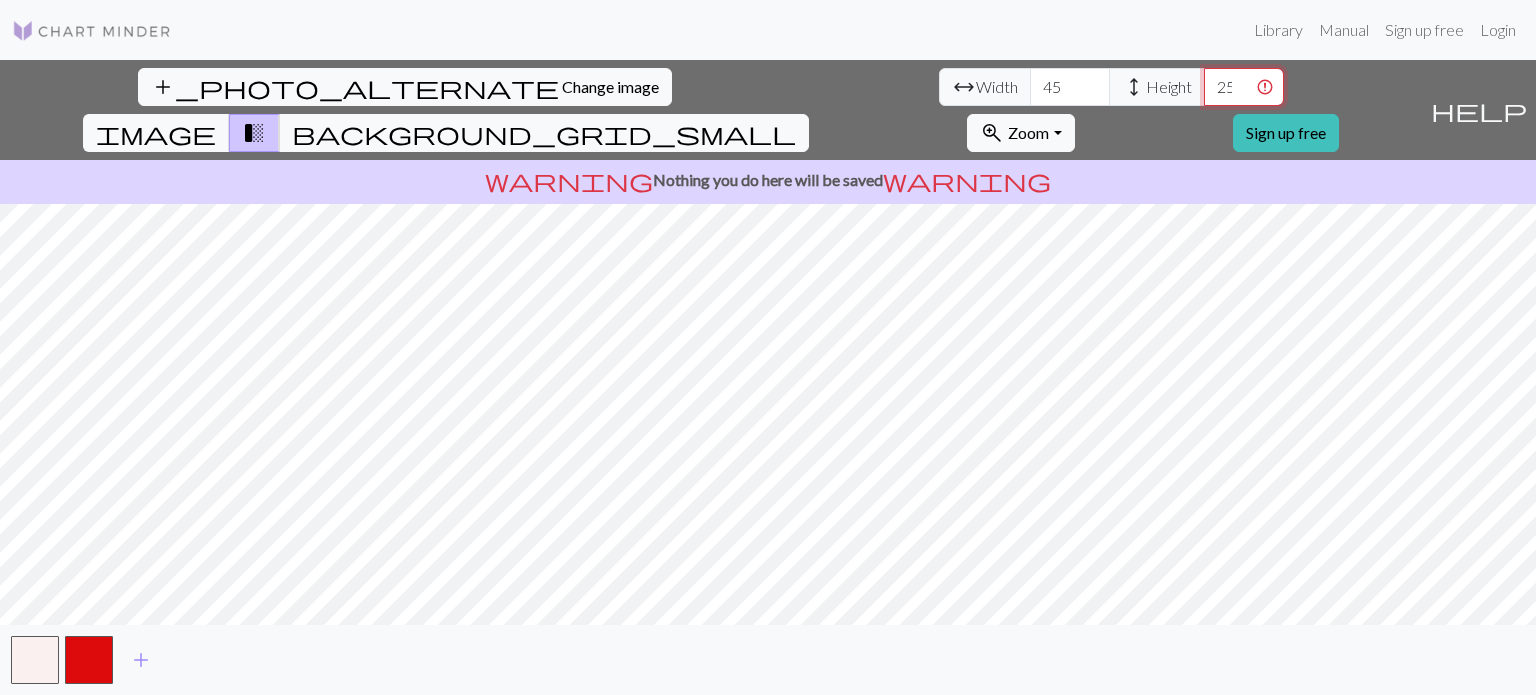 scroll, scrollTop: 0, scrollLeft: 21, axis: horizontal 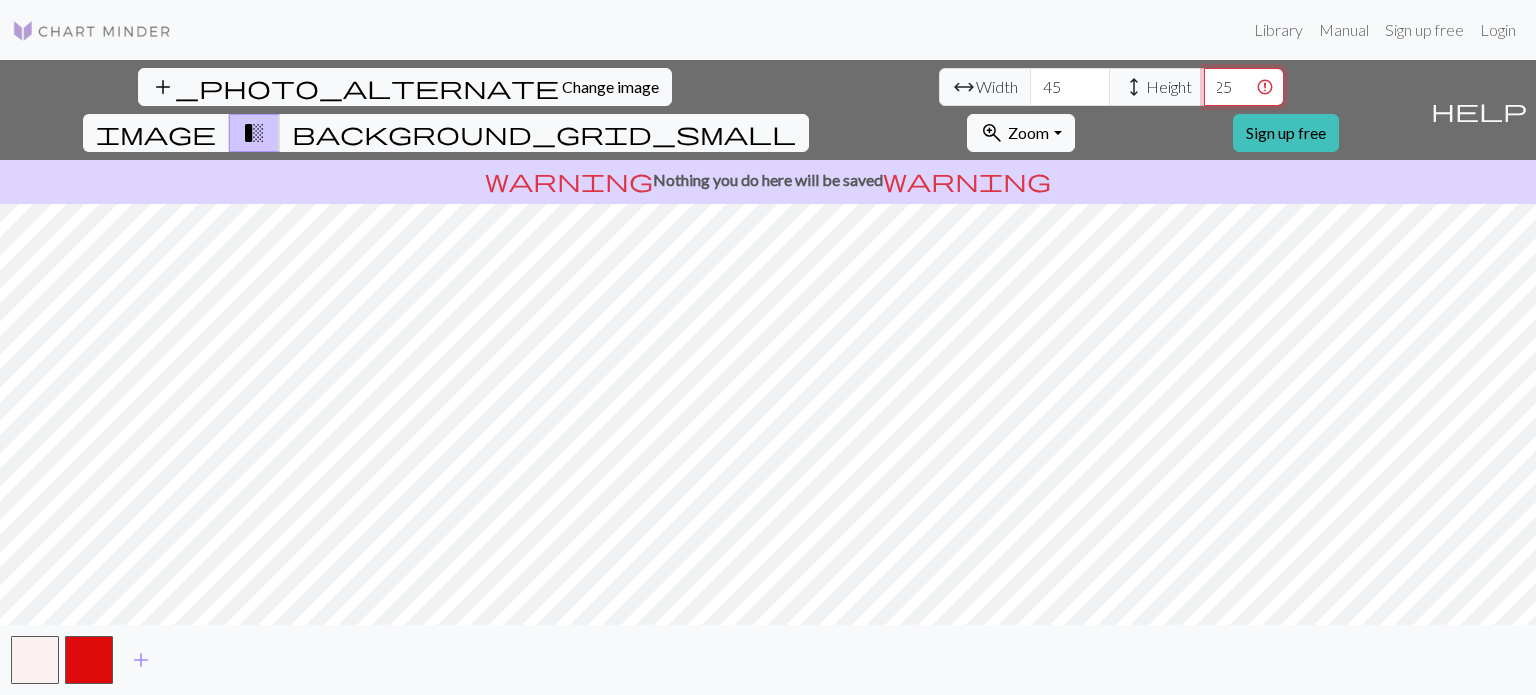 type on "2" 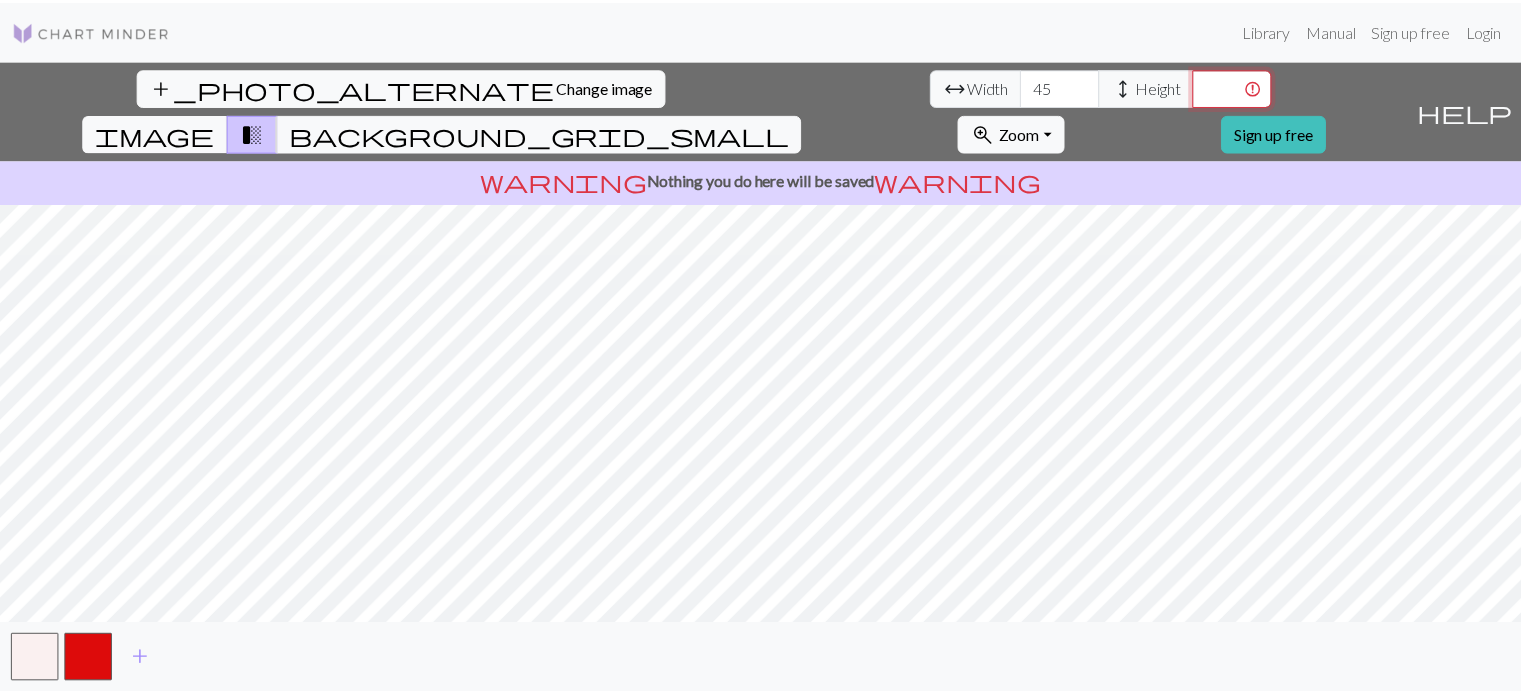 scroll, scrollTop: 0, scrollLeft: 0, axis: both 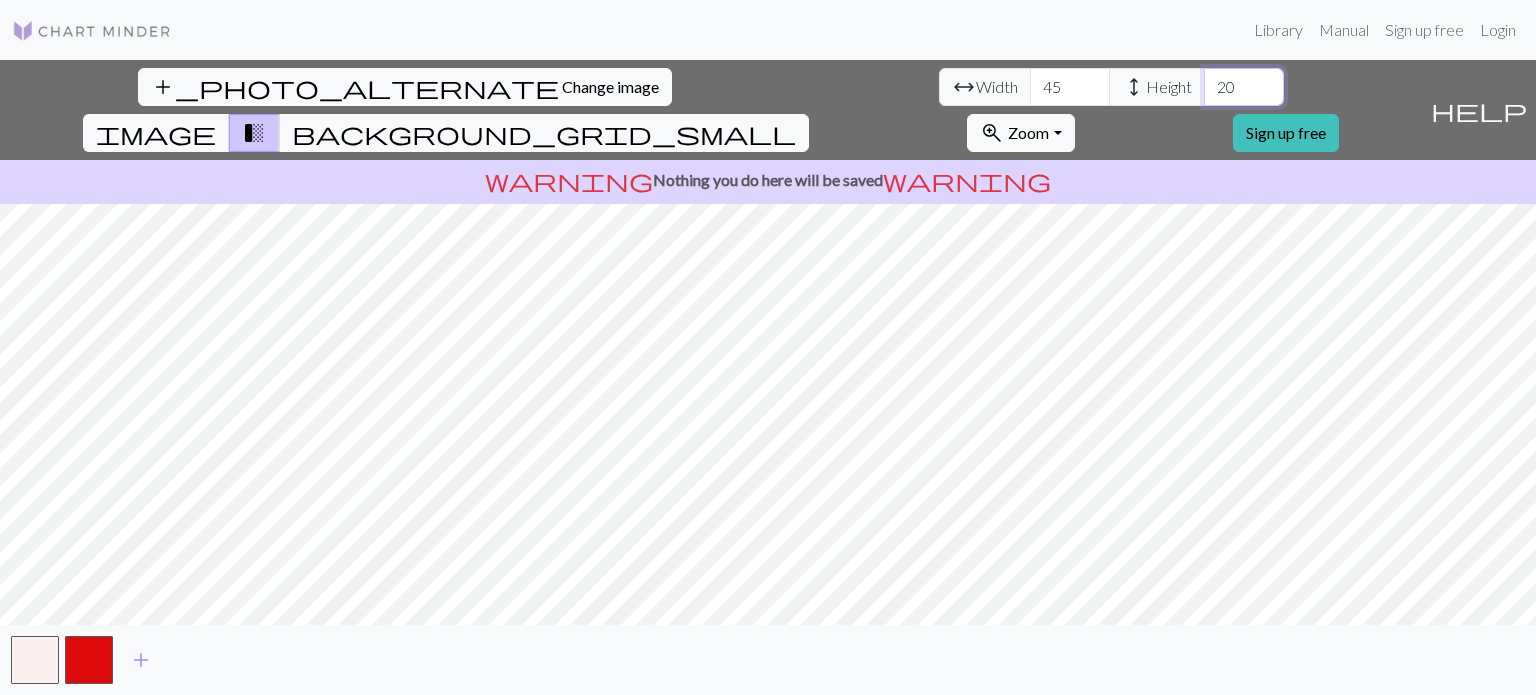 type on "20" 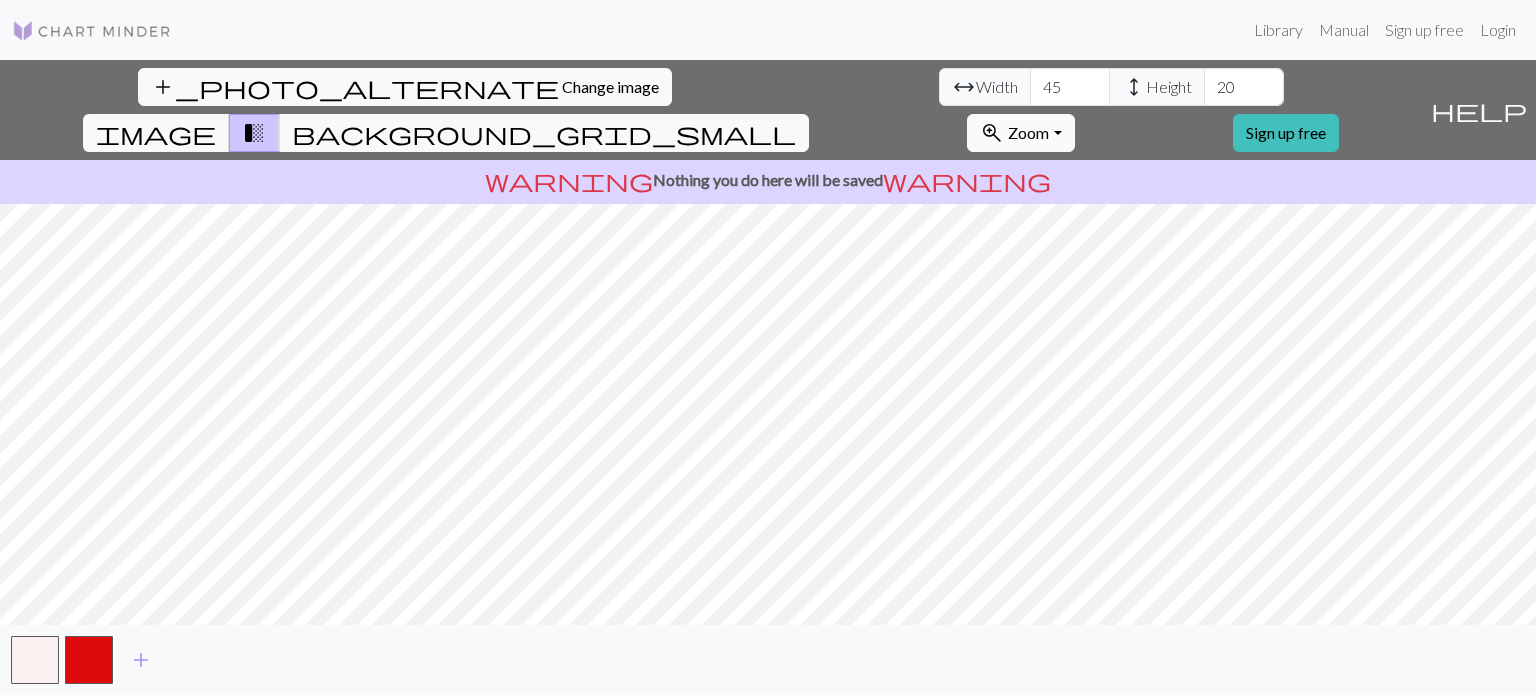 click on "Zoom" at bounding box center [1028, 132] 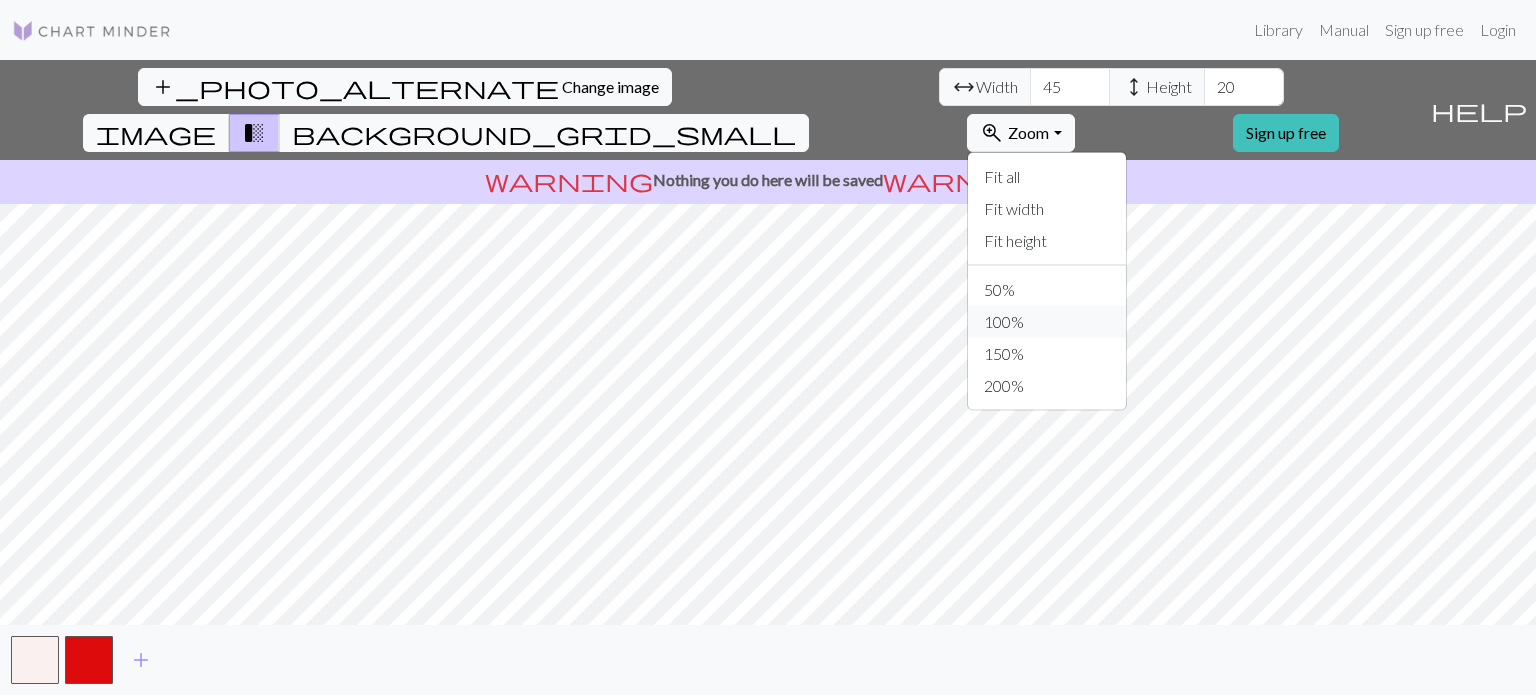 click on "100%" at bounding box center [1047, 322] 